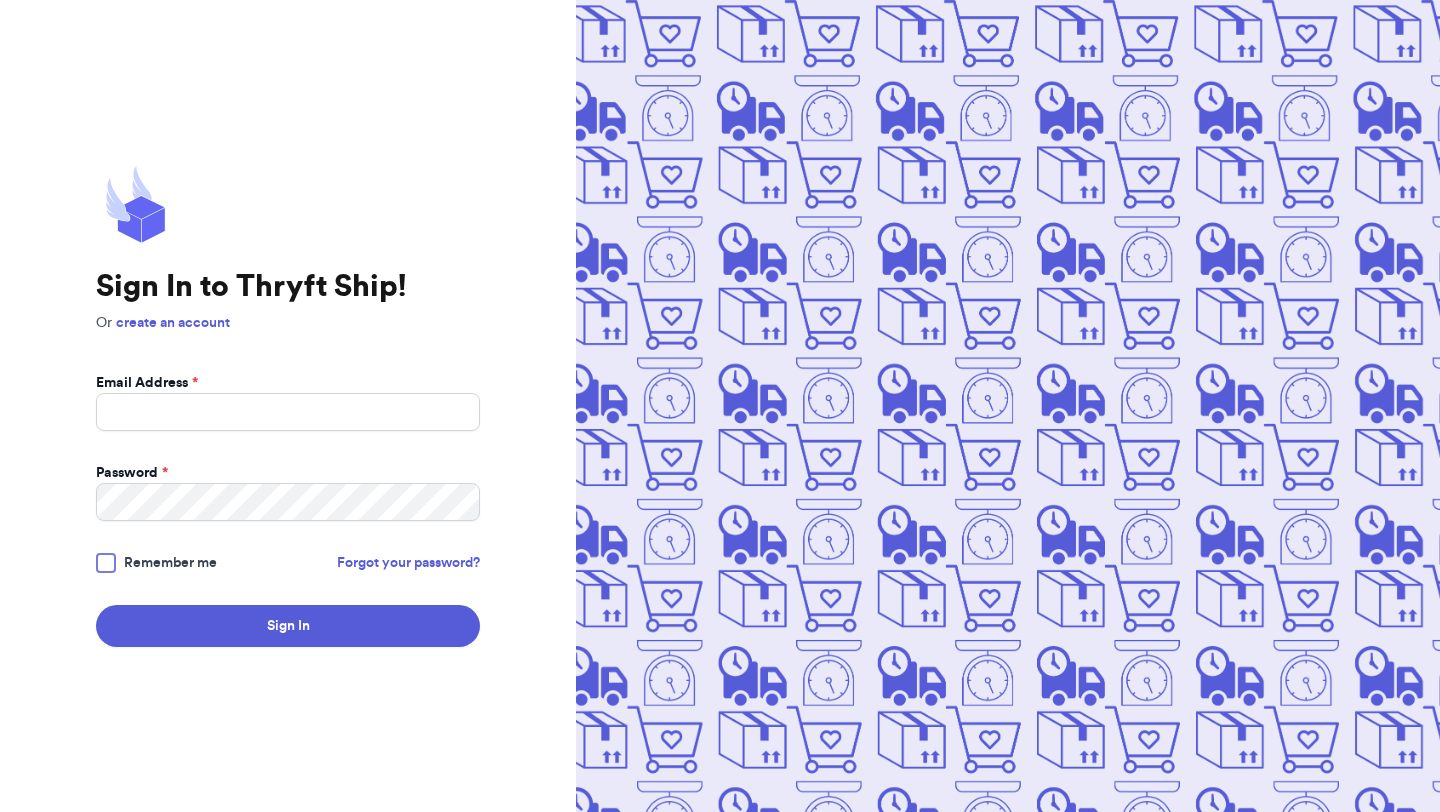 scroll, scrollTop: 0, scrollLeft: 0, axis: both 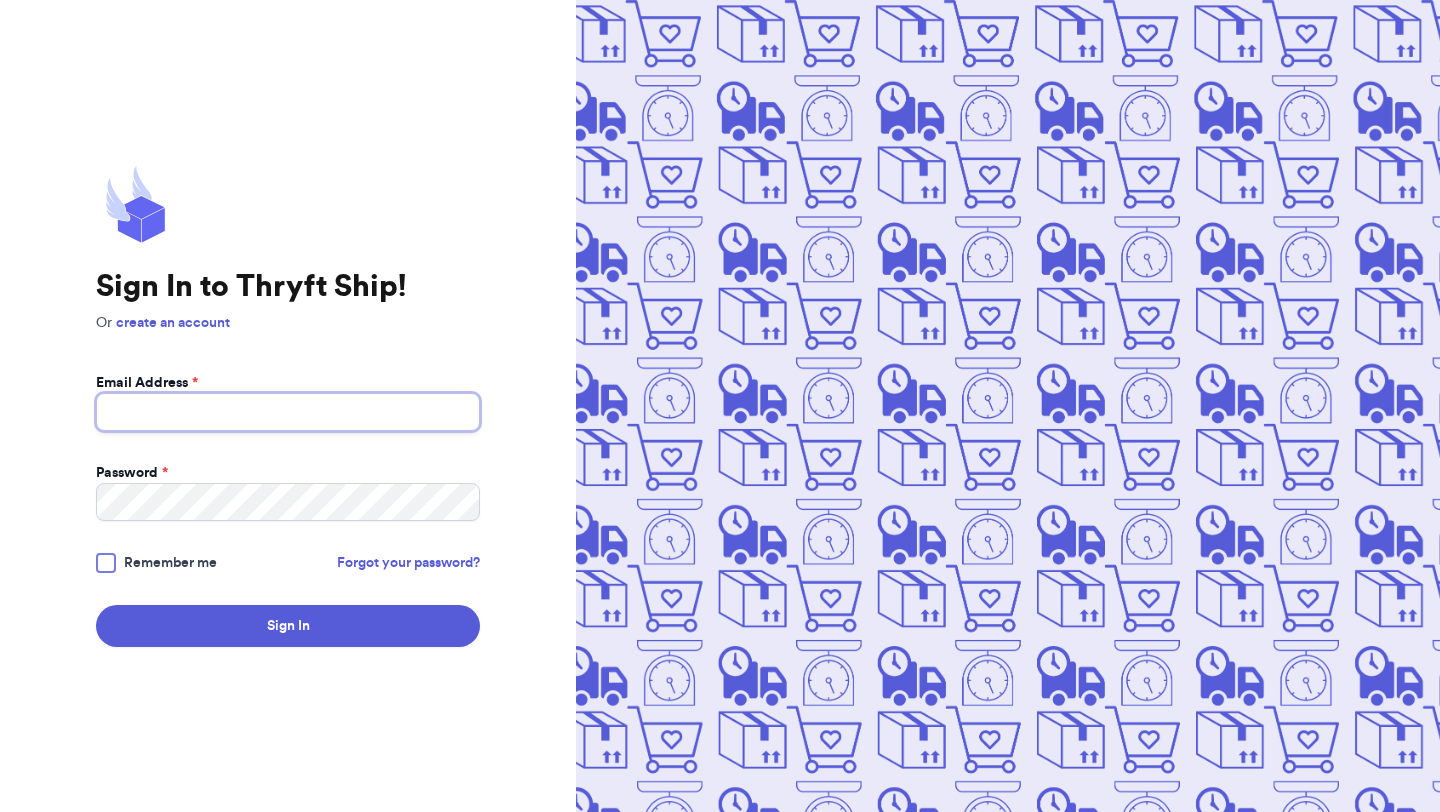 type on "sarahebrumagin@gmail.com" 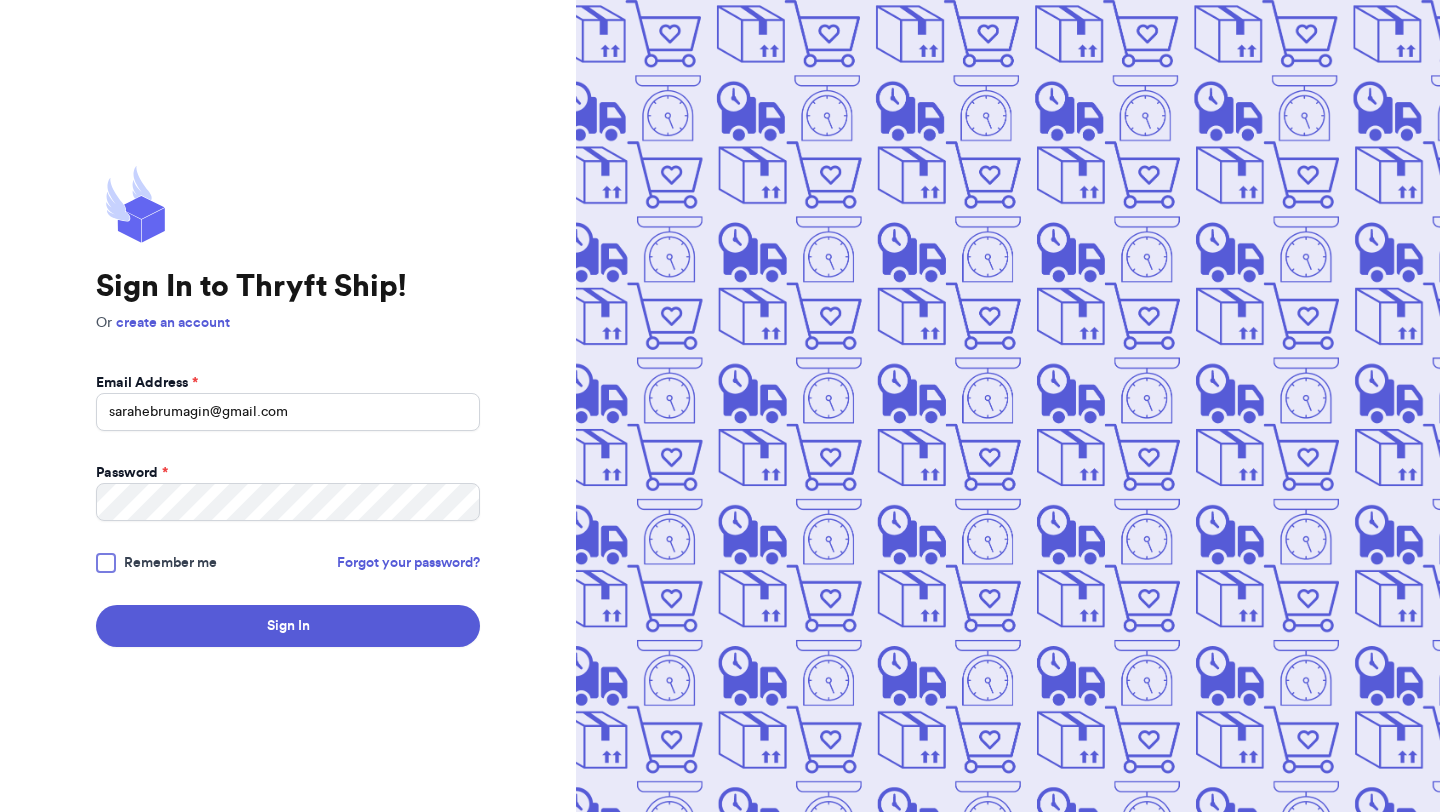 click at bounding box center [106, 563] 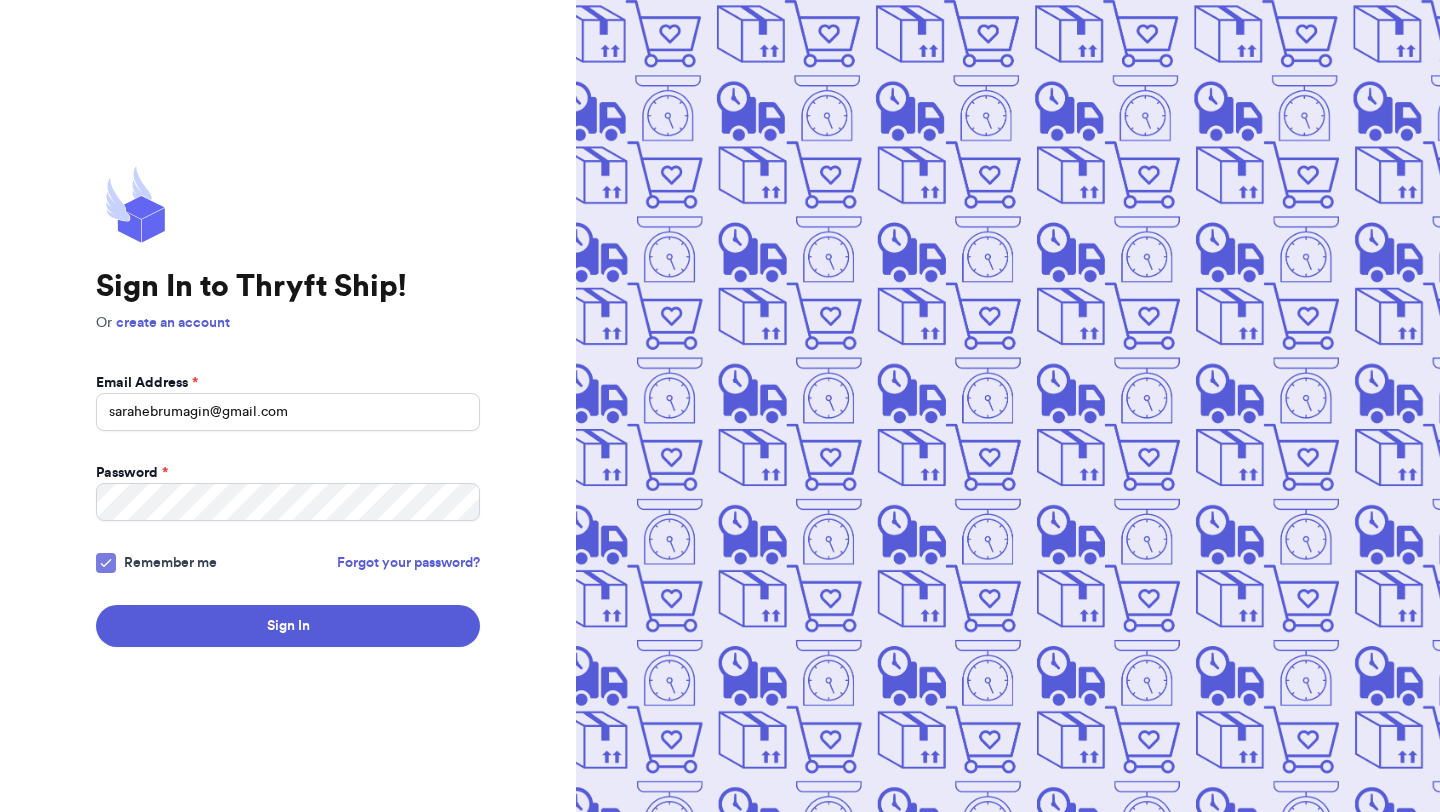 click on "Sign In to Thryft Ship! Or   create an account Email Address * sarahebrumagin@gmail.com Password * Remember me Forgot your password? Sign In" at bounding box center [288, 406] 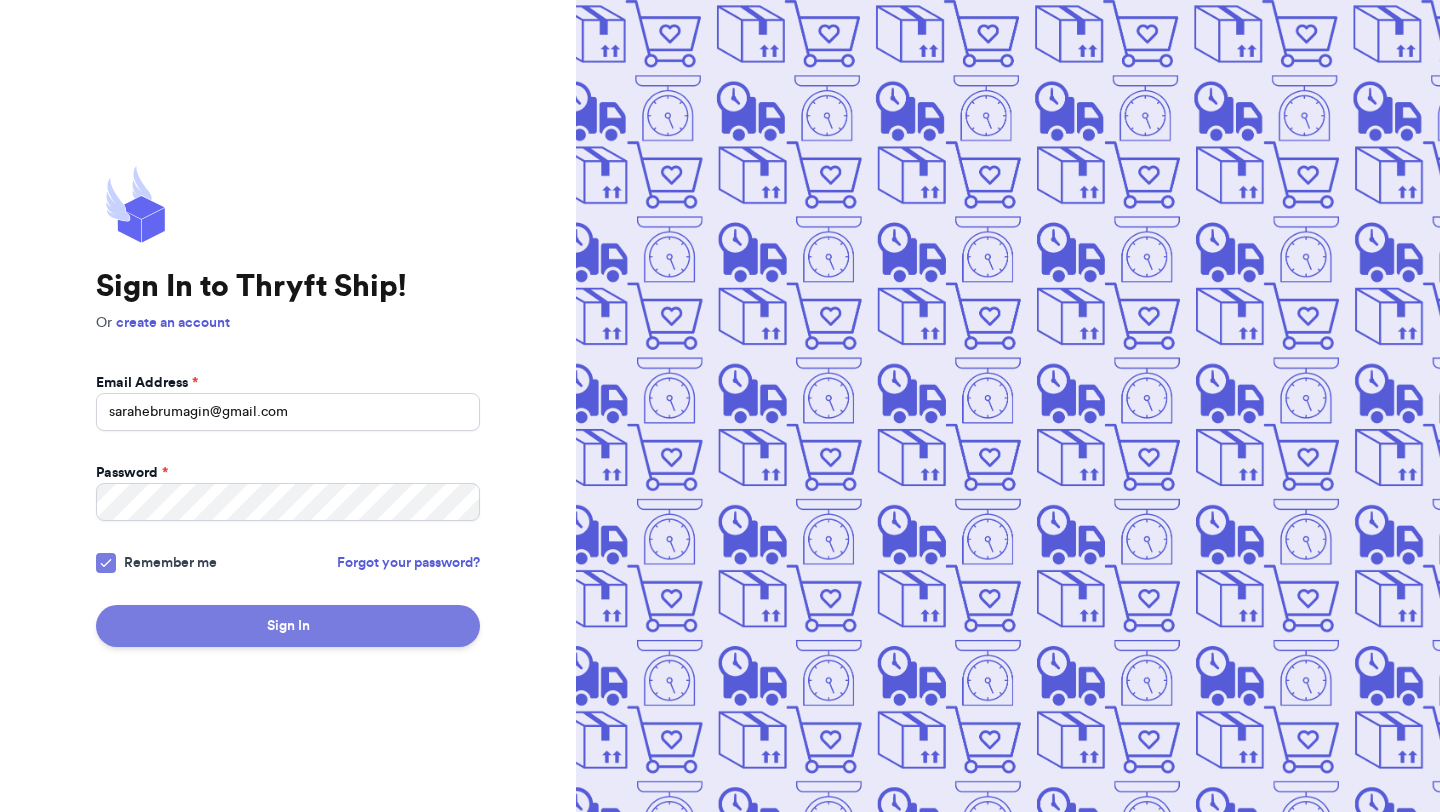 click on "Sign In" at bounding box center [288, 626] 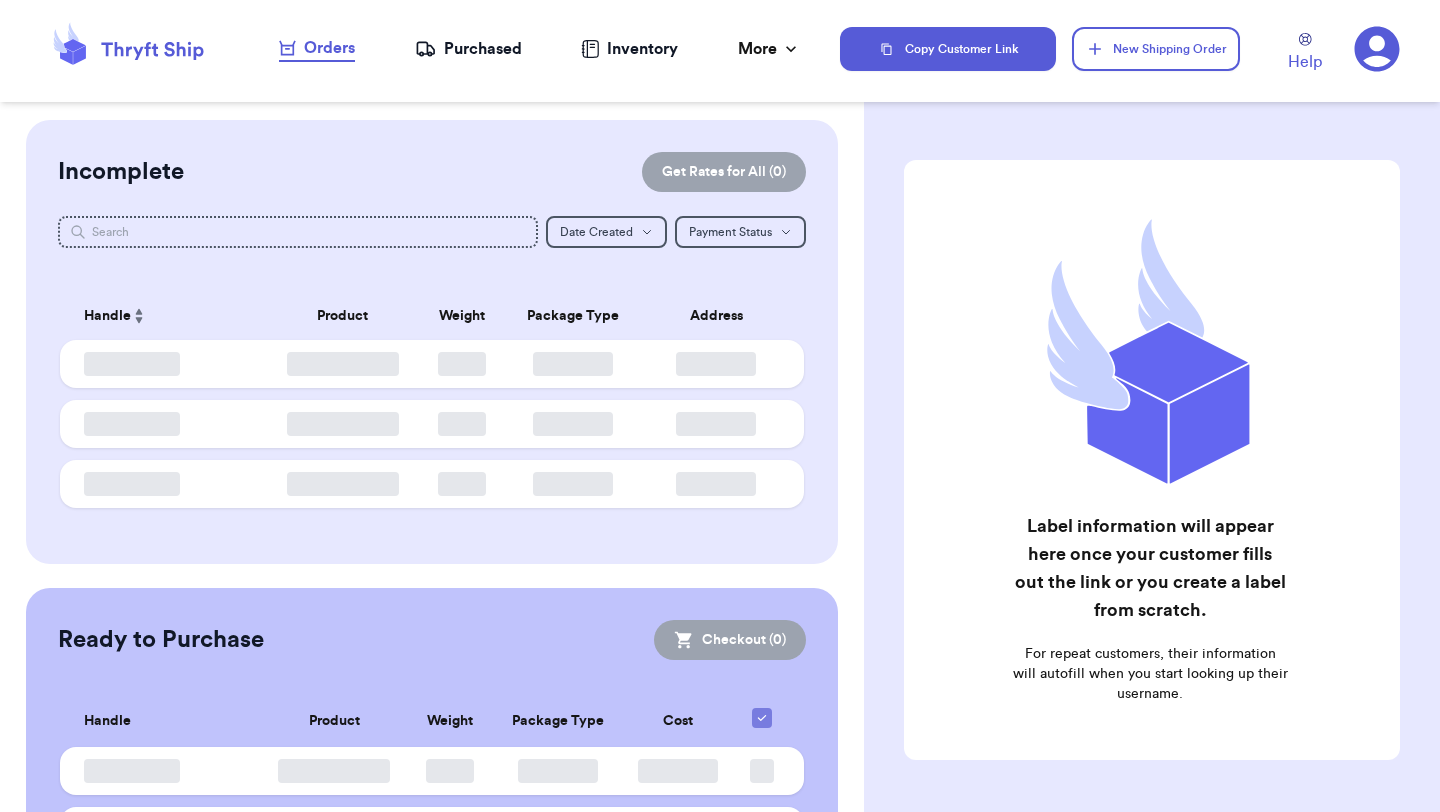 checkbox on "false" 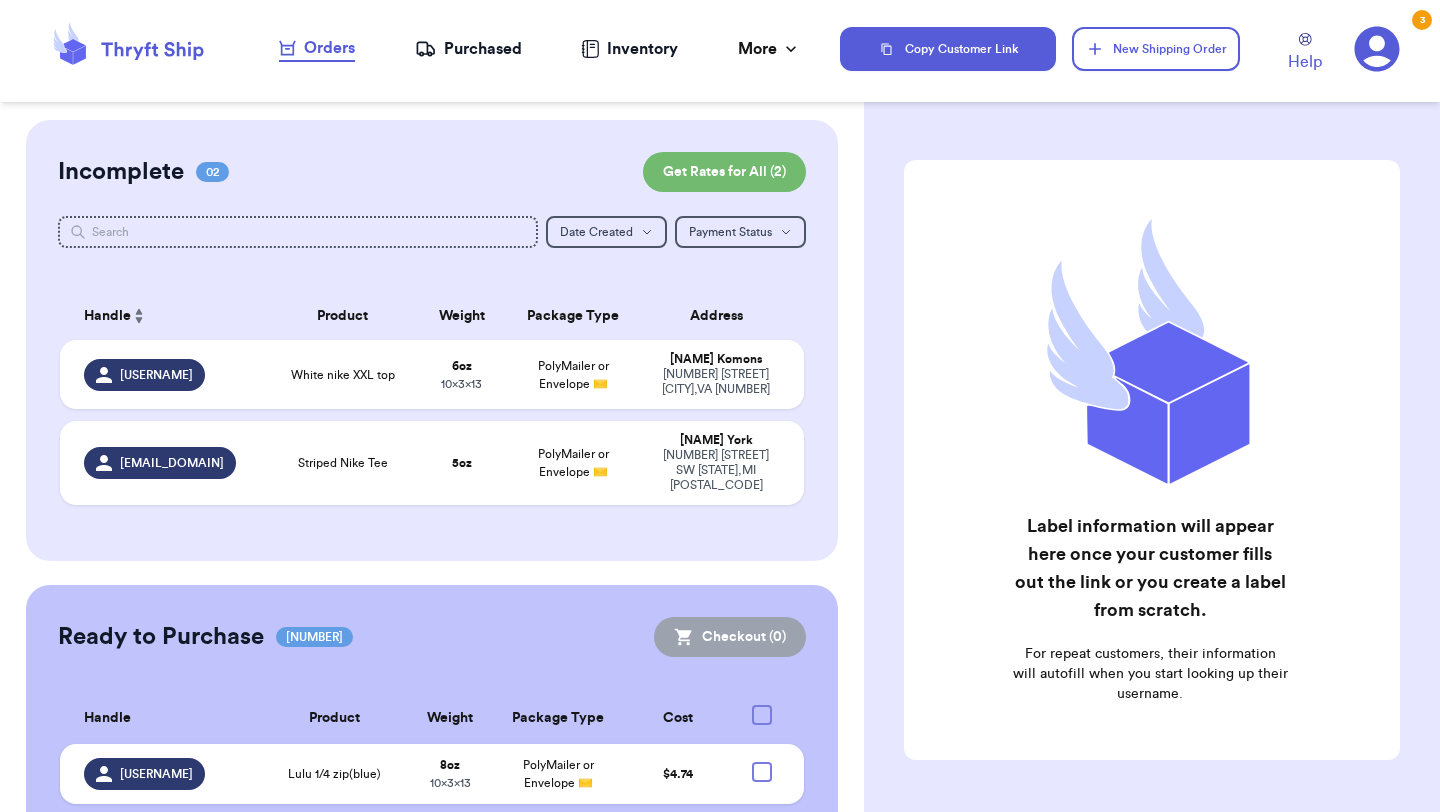 click on "Inventory" at bounding box center (629, 49) 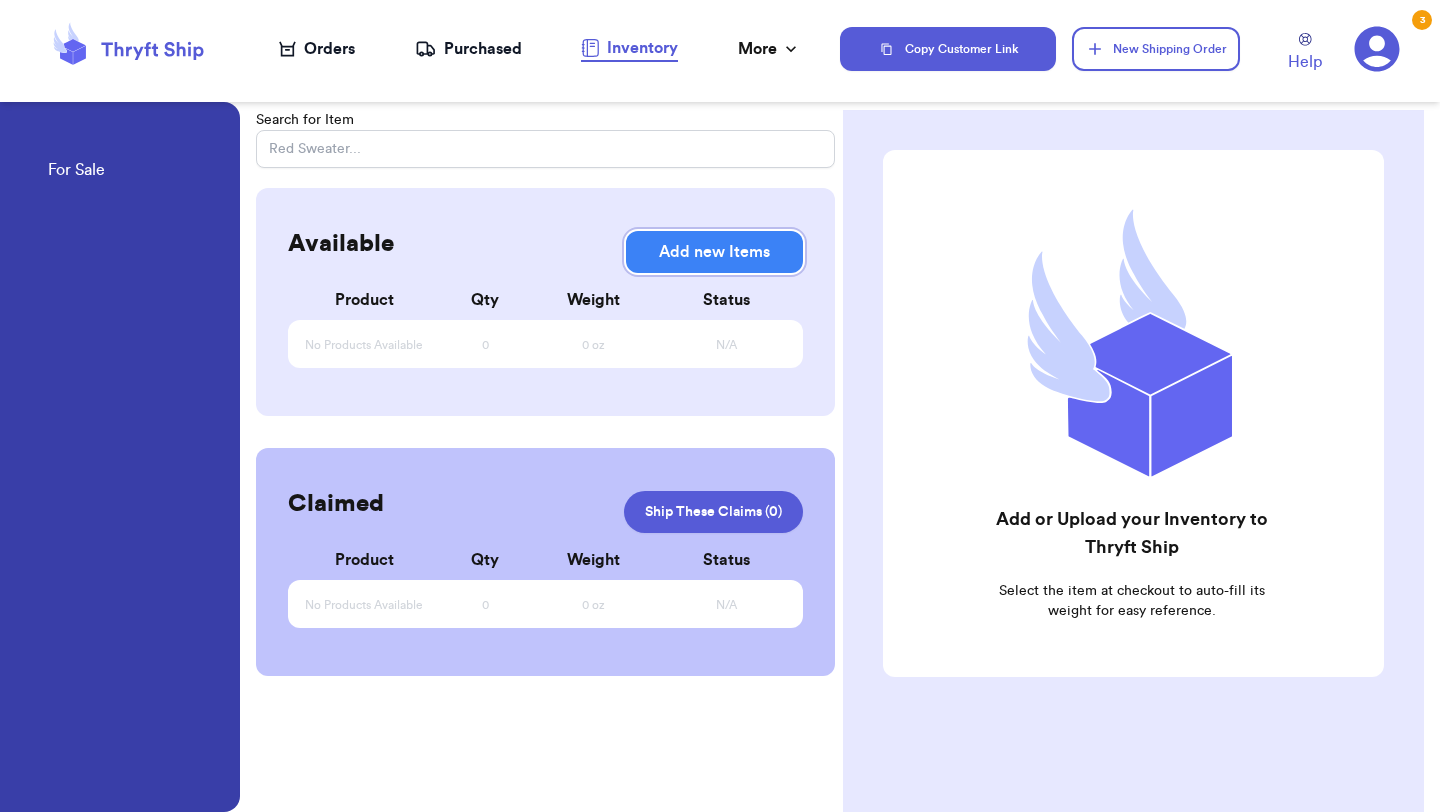 click on "Add new Items" at bounding box center [714, 252] 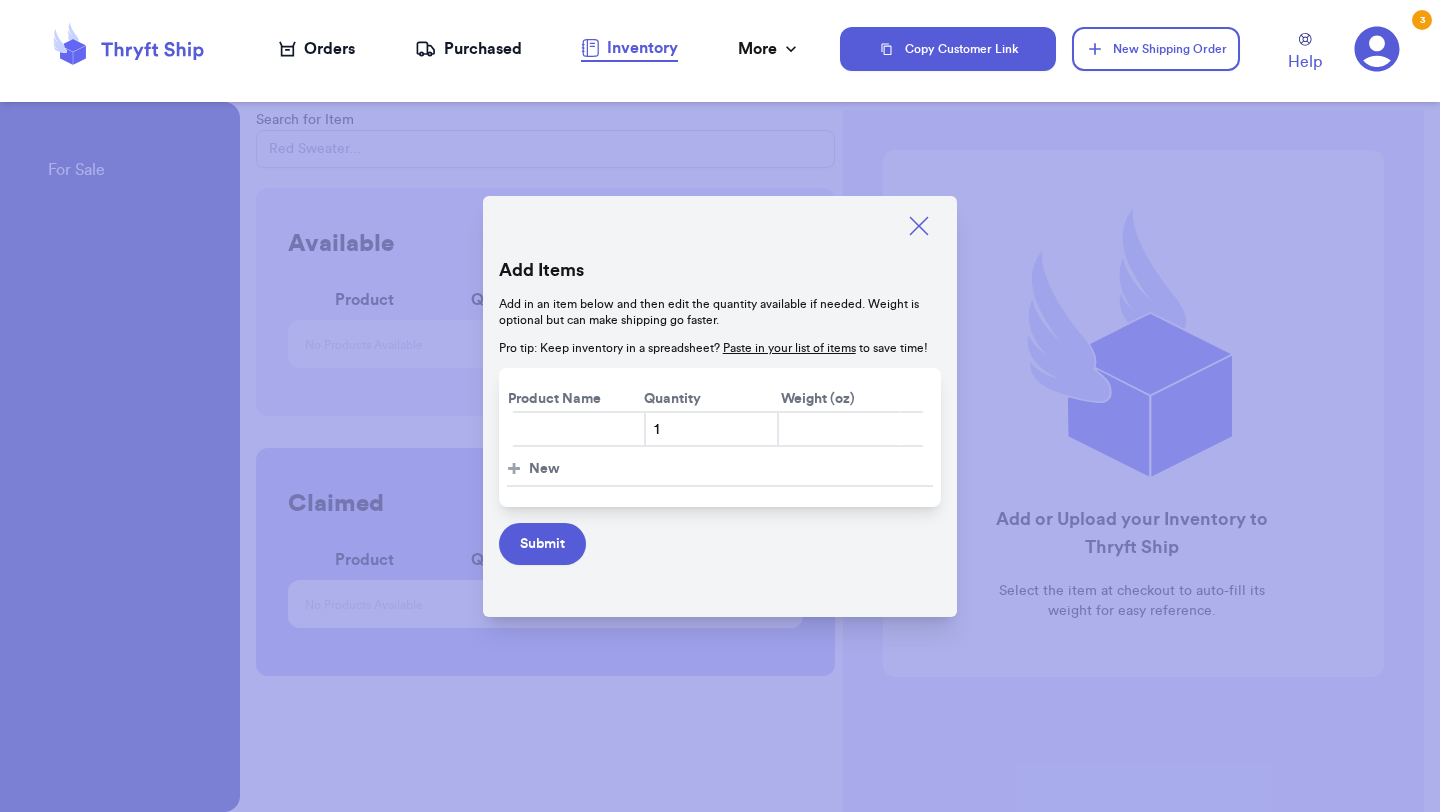 click at bounding box center (579, 429) 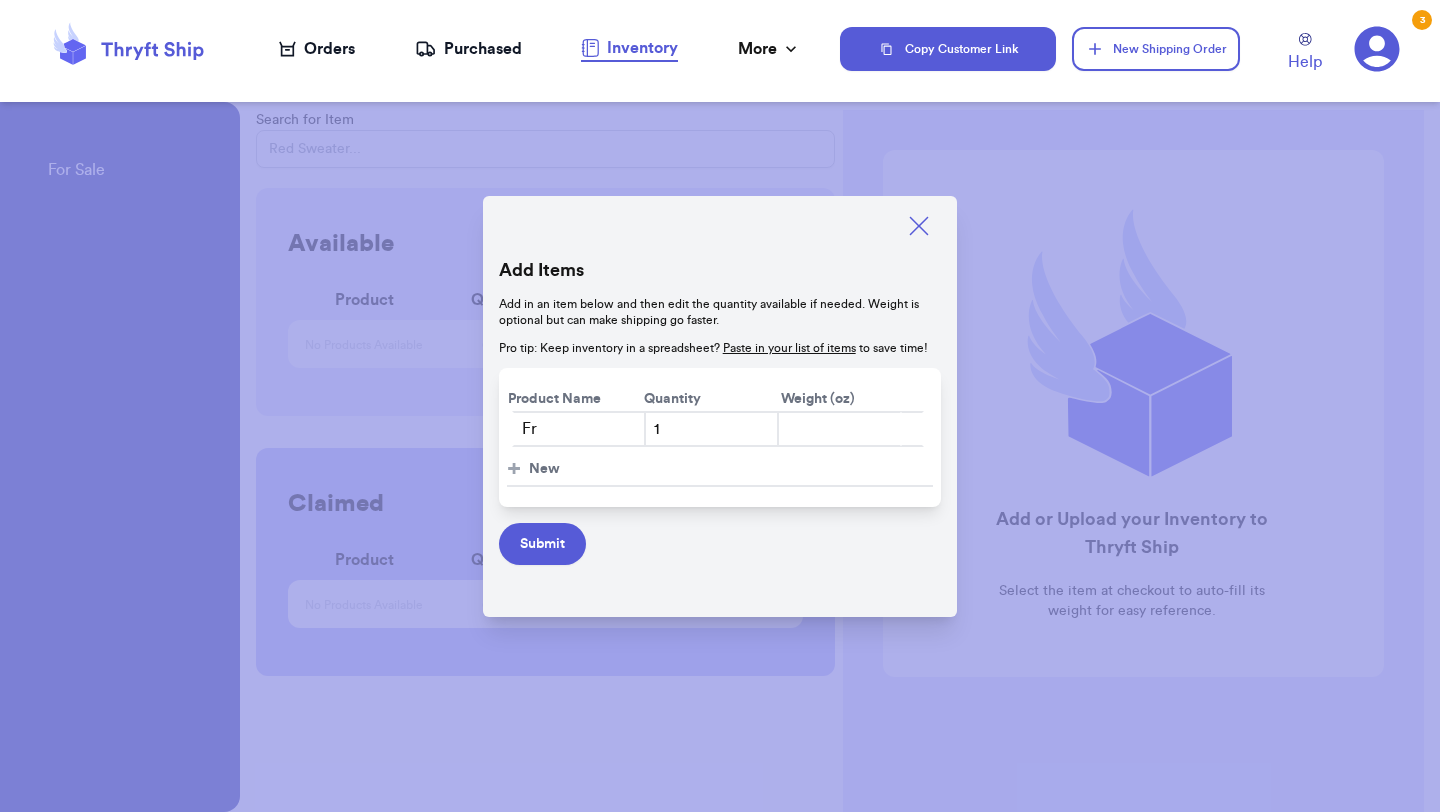 type on "F" 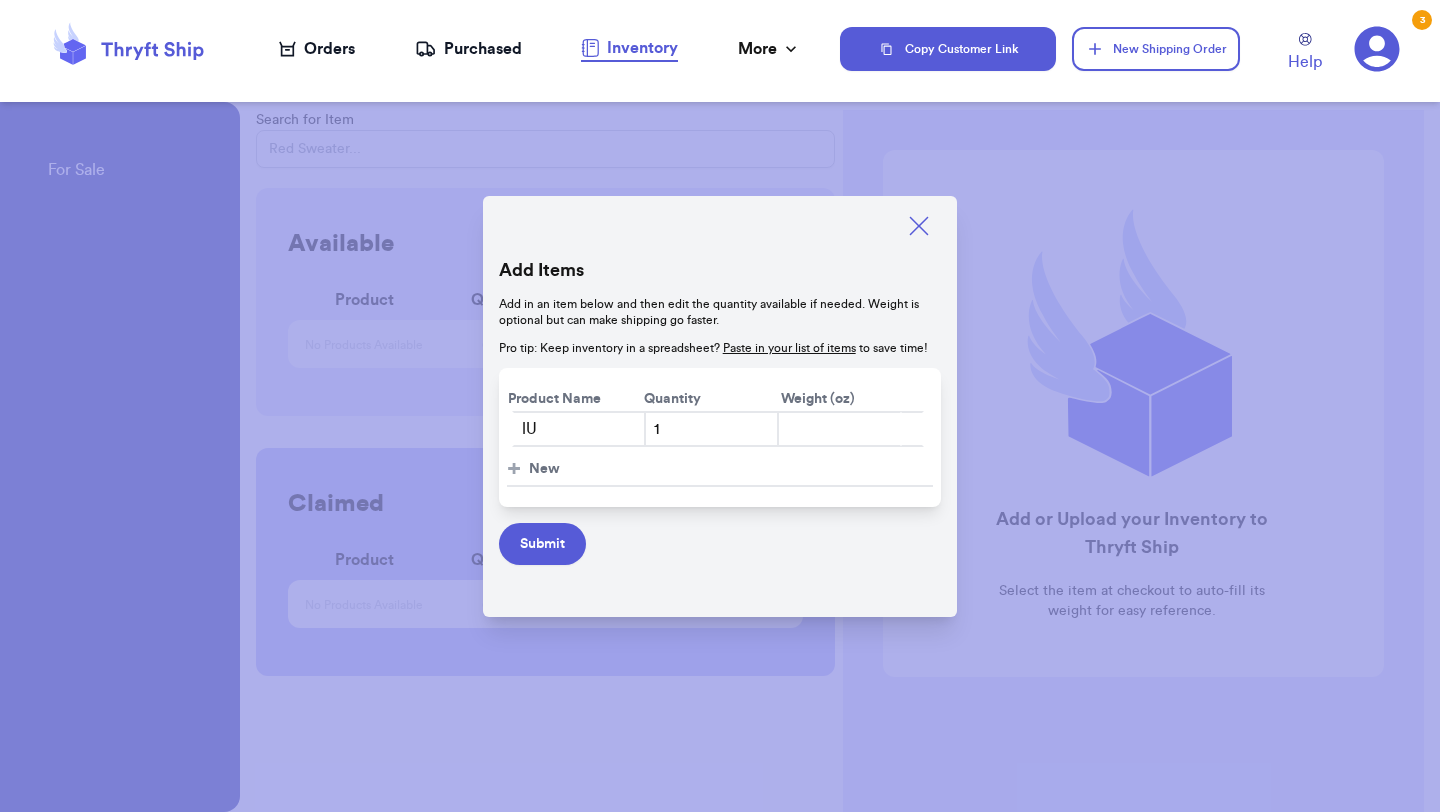 type on "l" 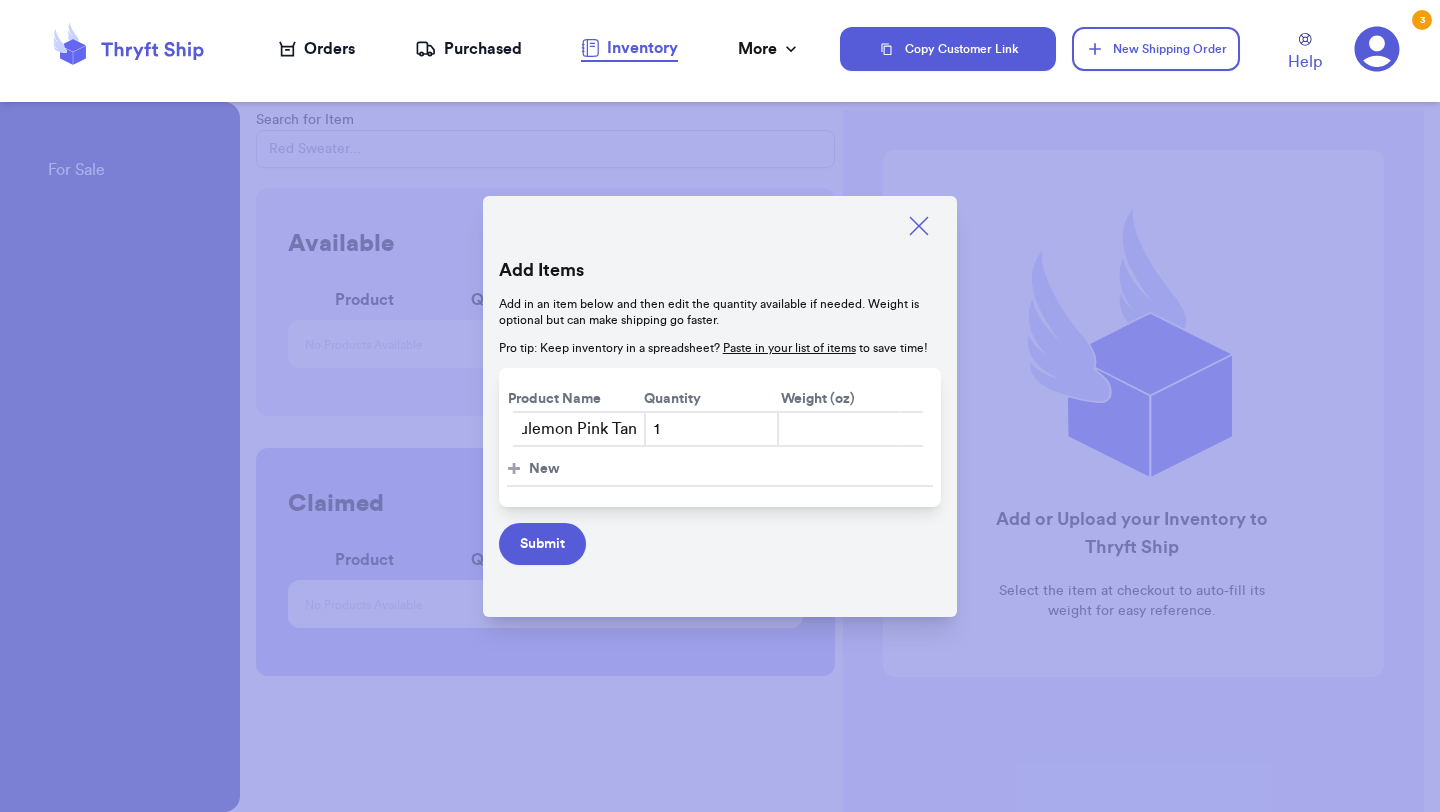 scroll, scrollTop: 0, scrollLeft: 33, axis: horizontal 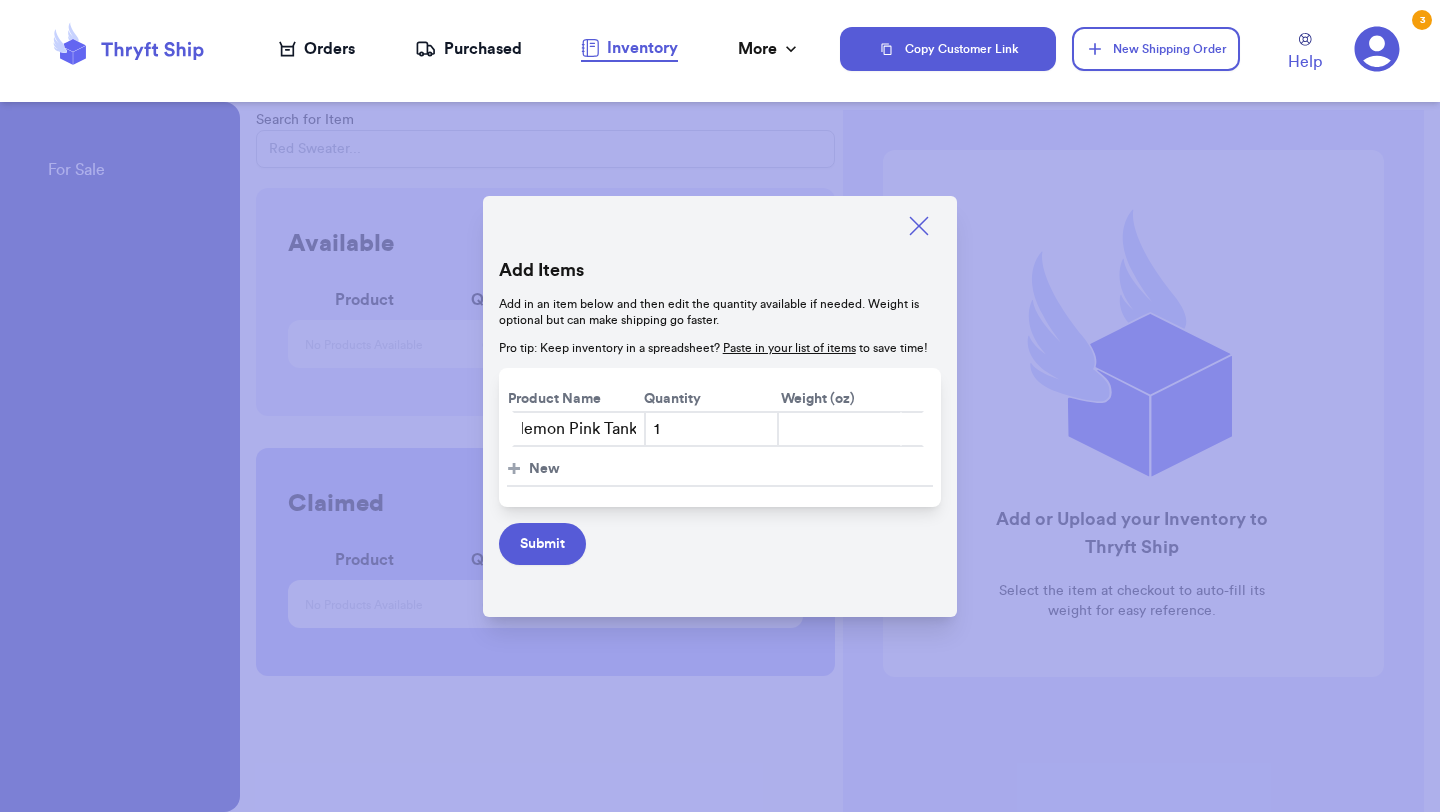 click on "Lululemon Pink Tank" at bounding box center (579, 429) 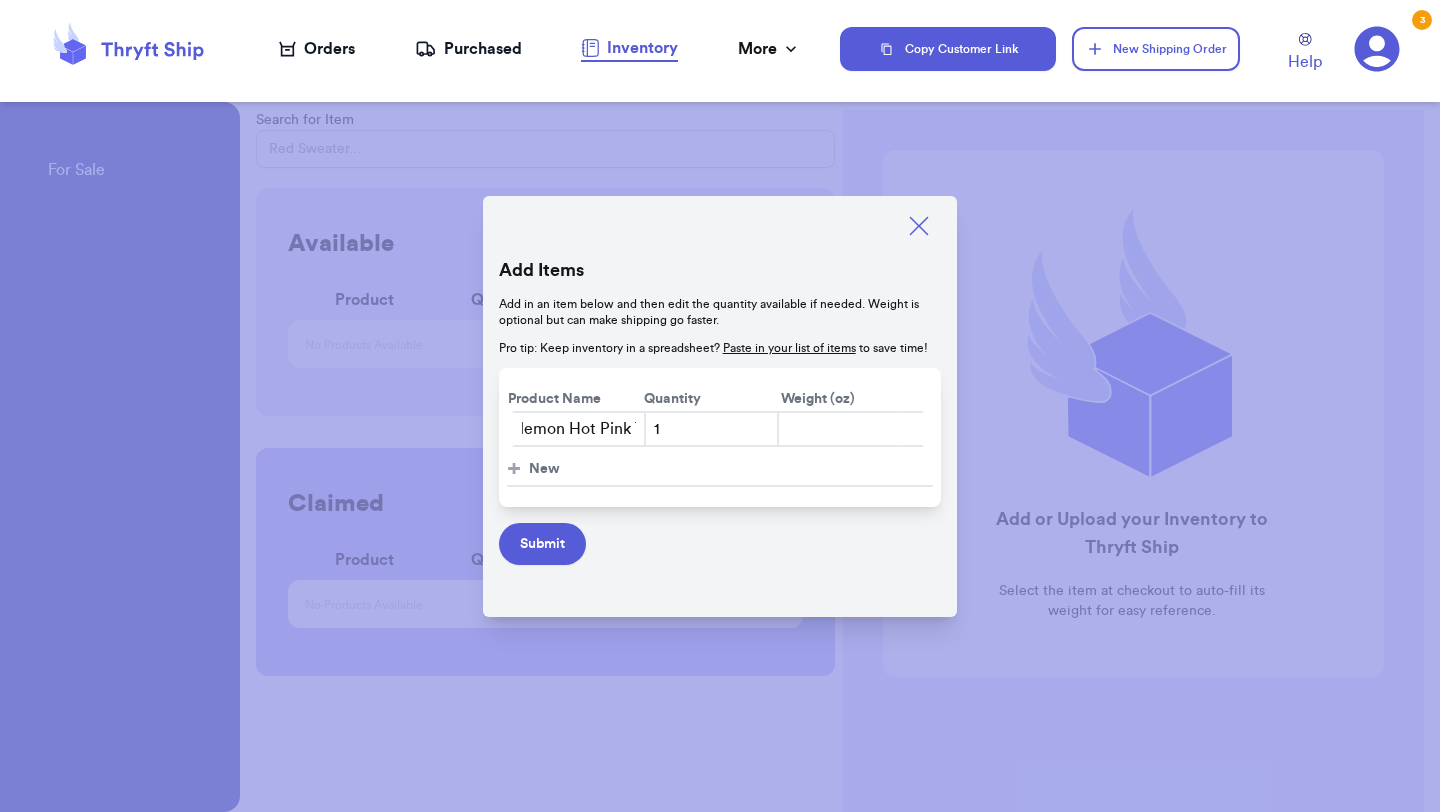type on "Lululemon Hot Pink Tank" 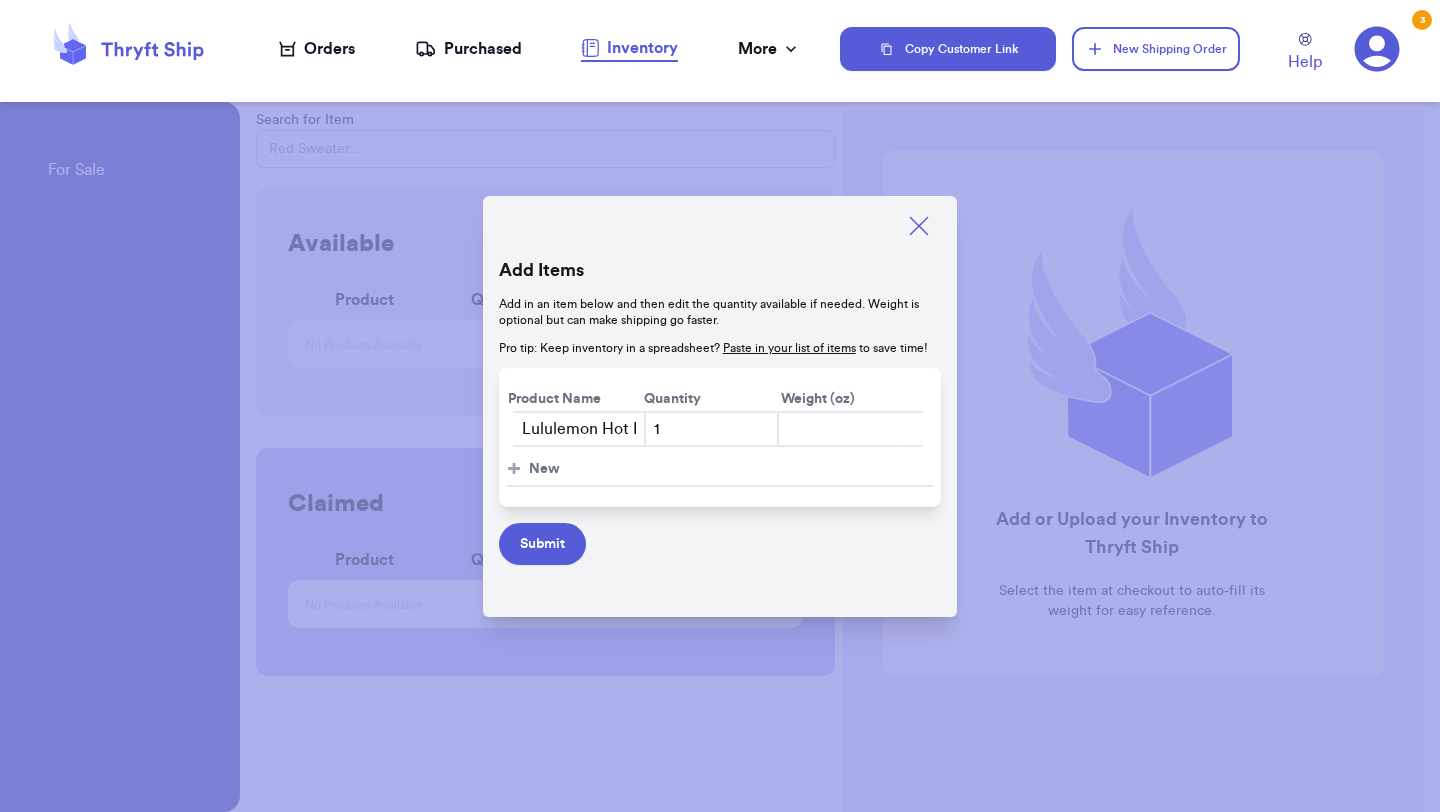 click on "New" at bounding box center [544, 469] 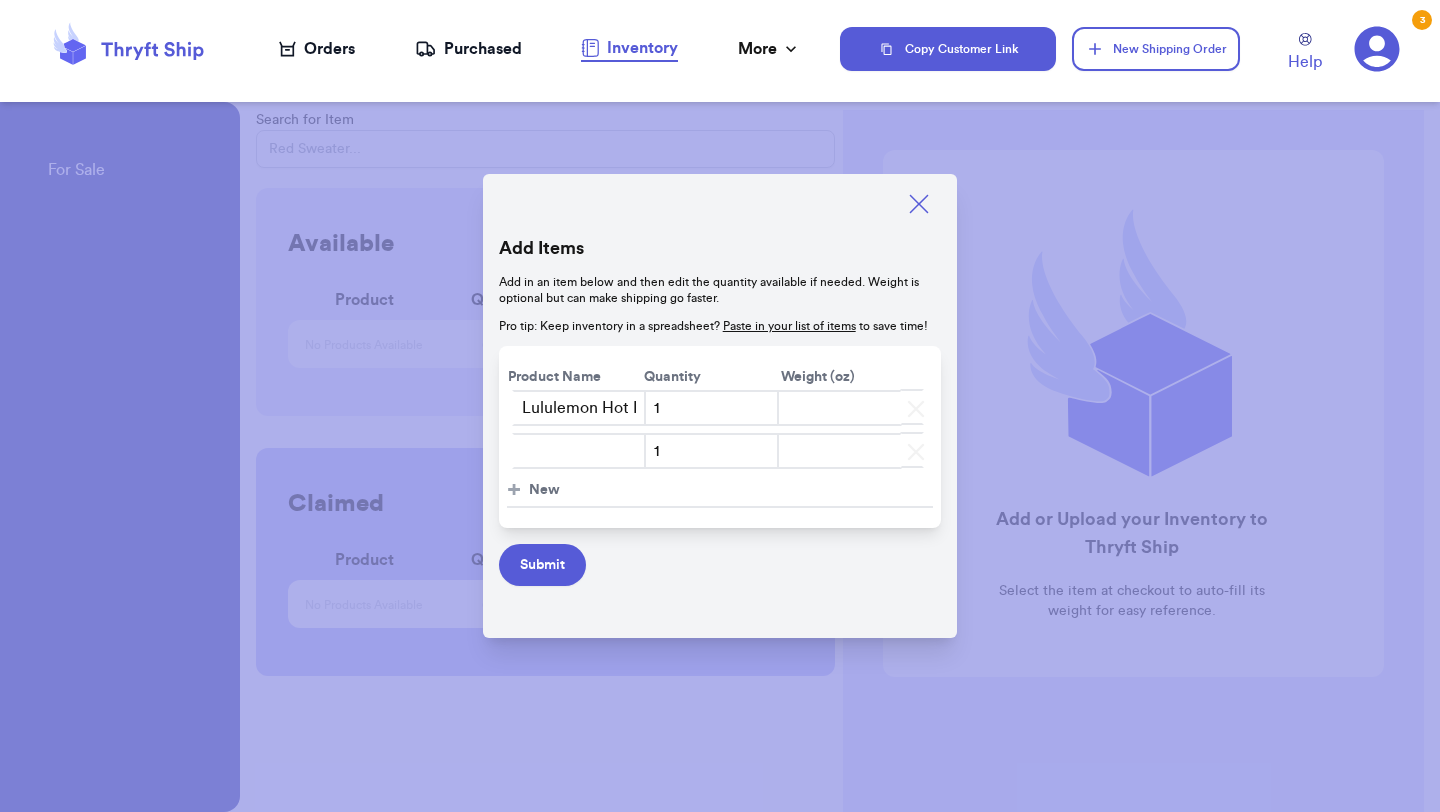 click at bounding box center [579, 451] 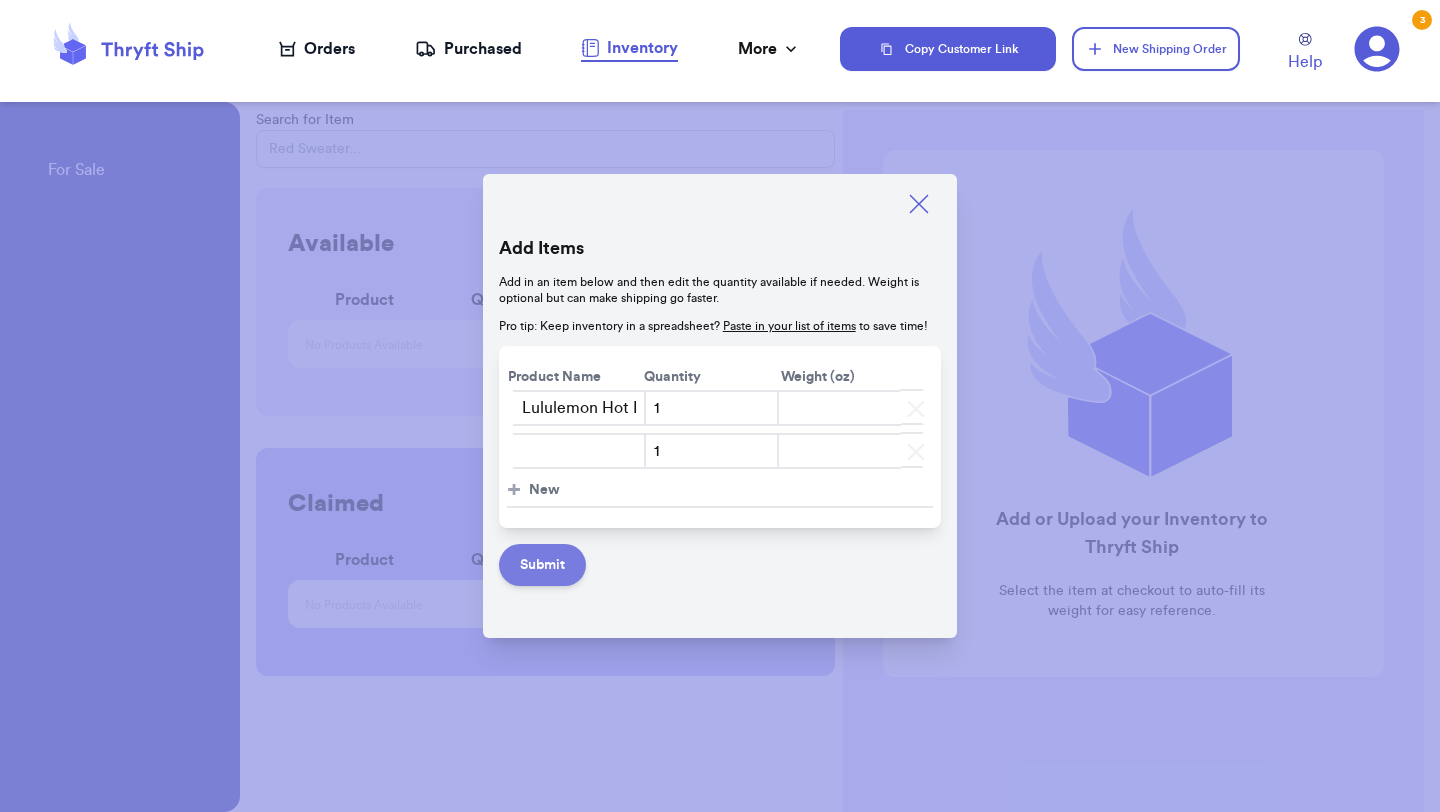 click on "Submit" at bounding box center [542, 565] 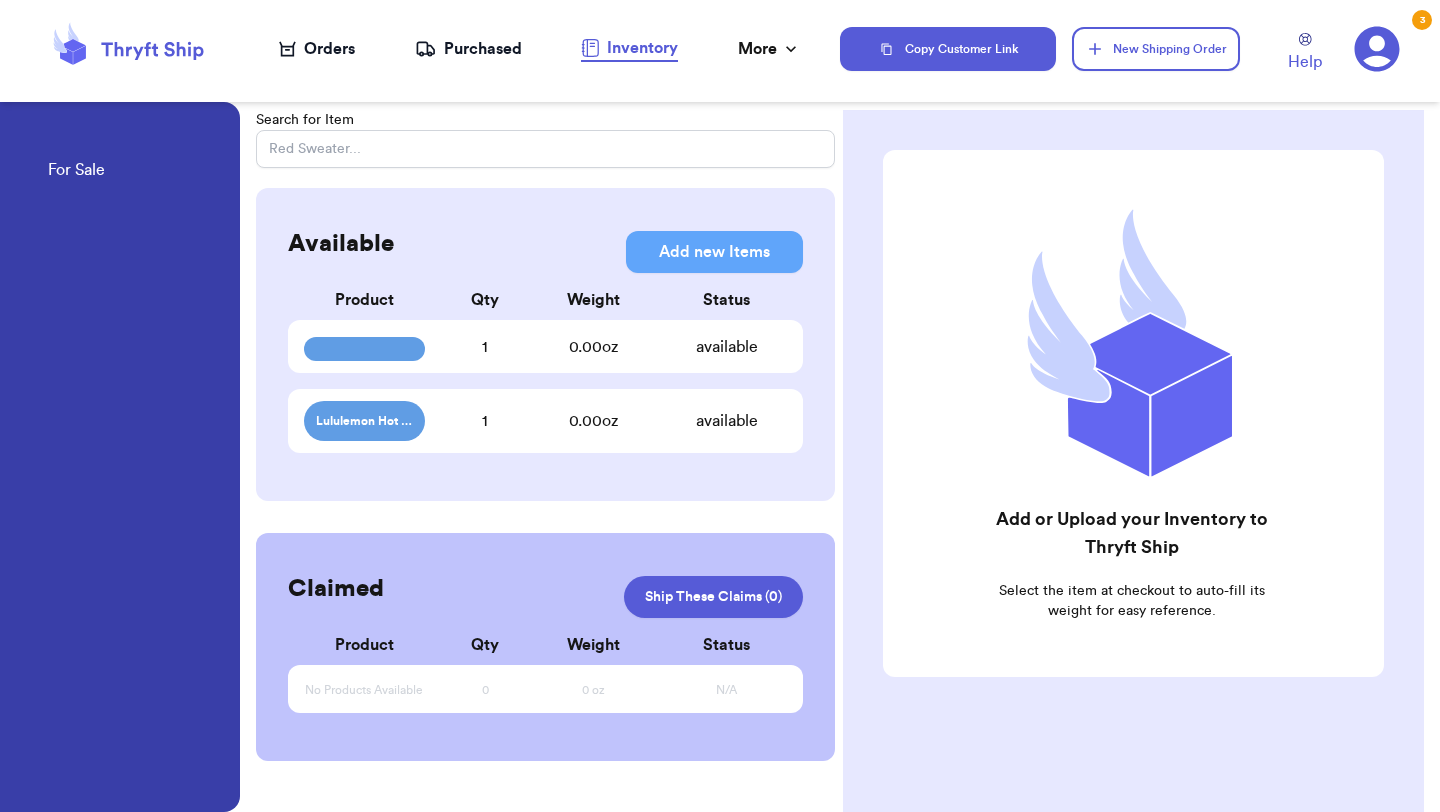 click on "Lululemon Hot Pink Tank" at bounding box center (364, 421) 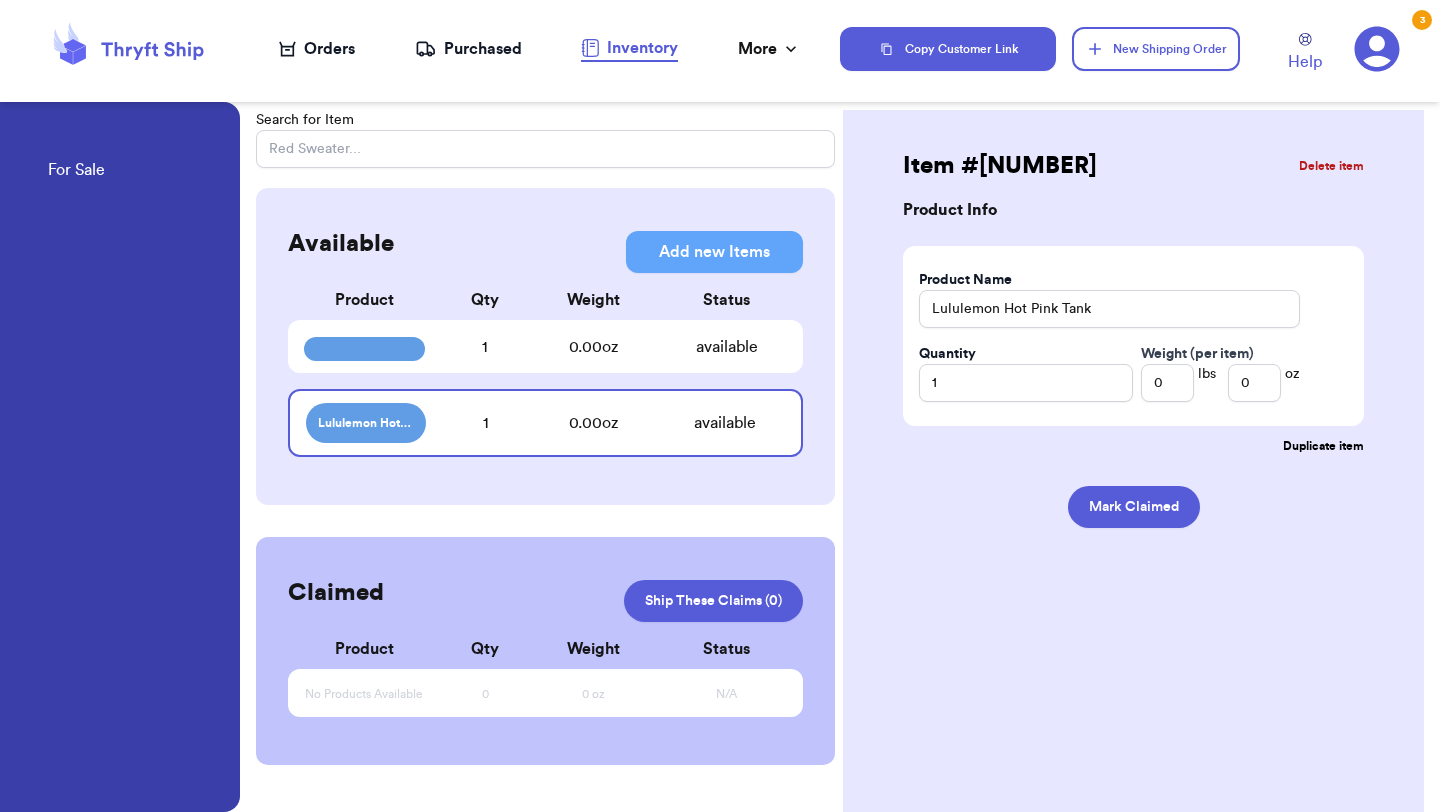 click at bounding box center (364, 349) 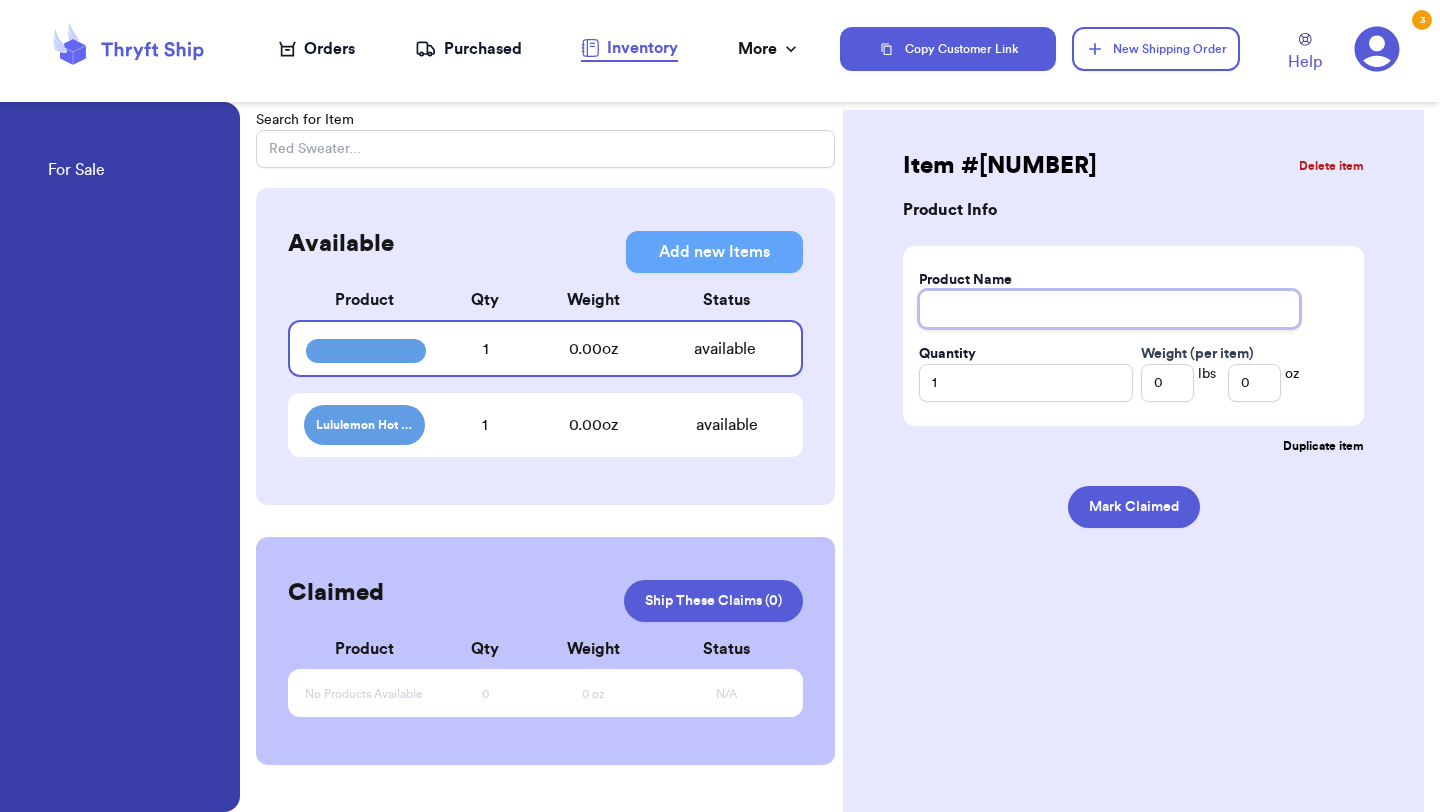 click at bounding box center (1109, 309) 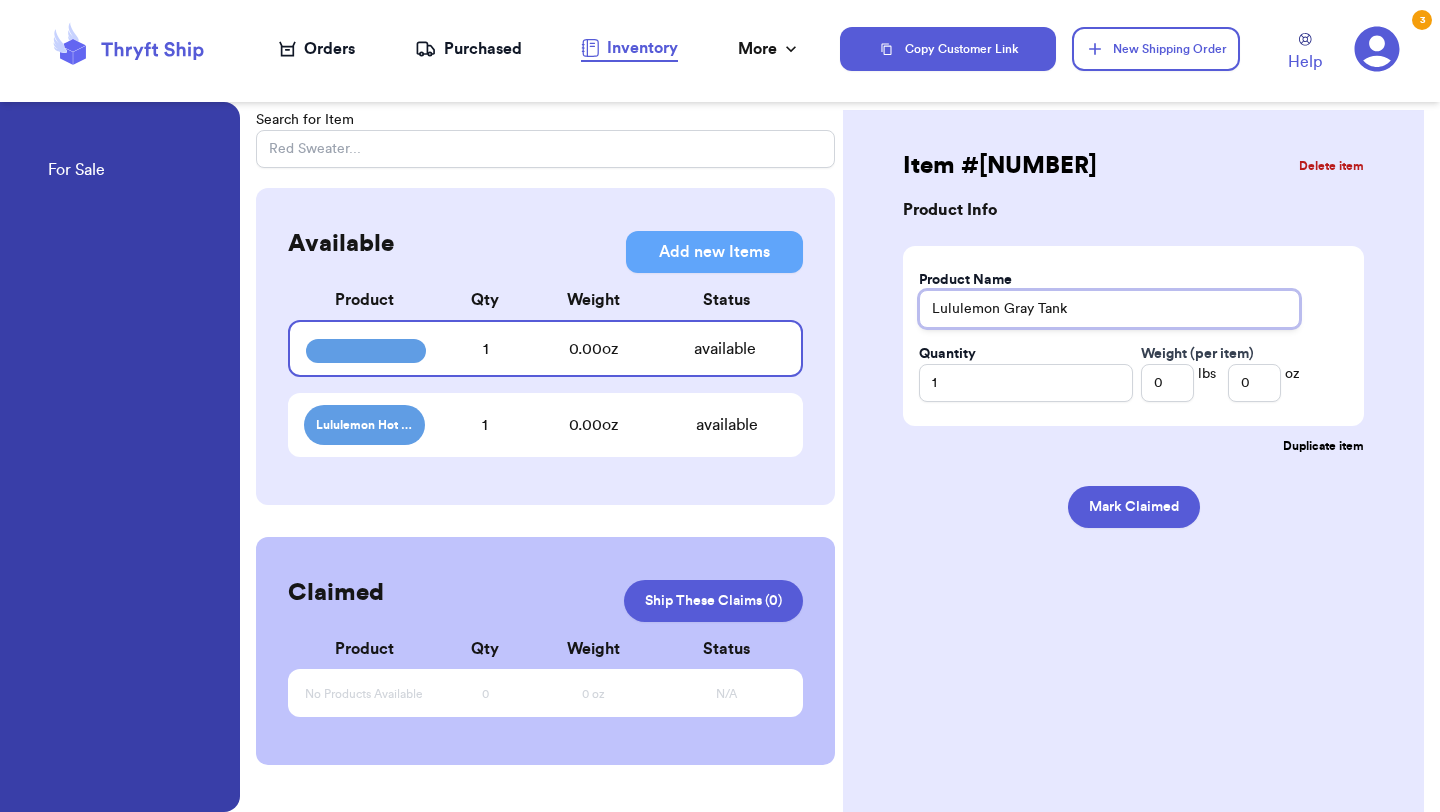 type on "Lululemon Gray Tank" 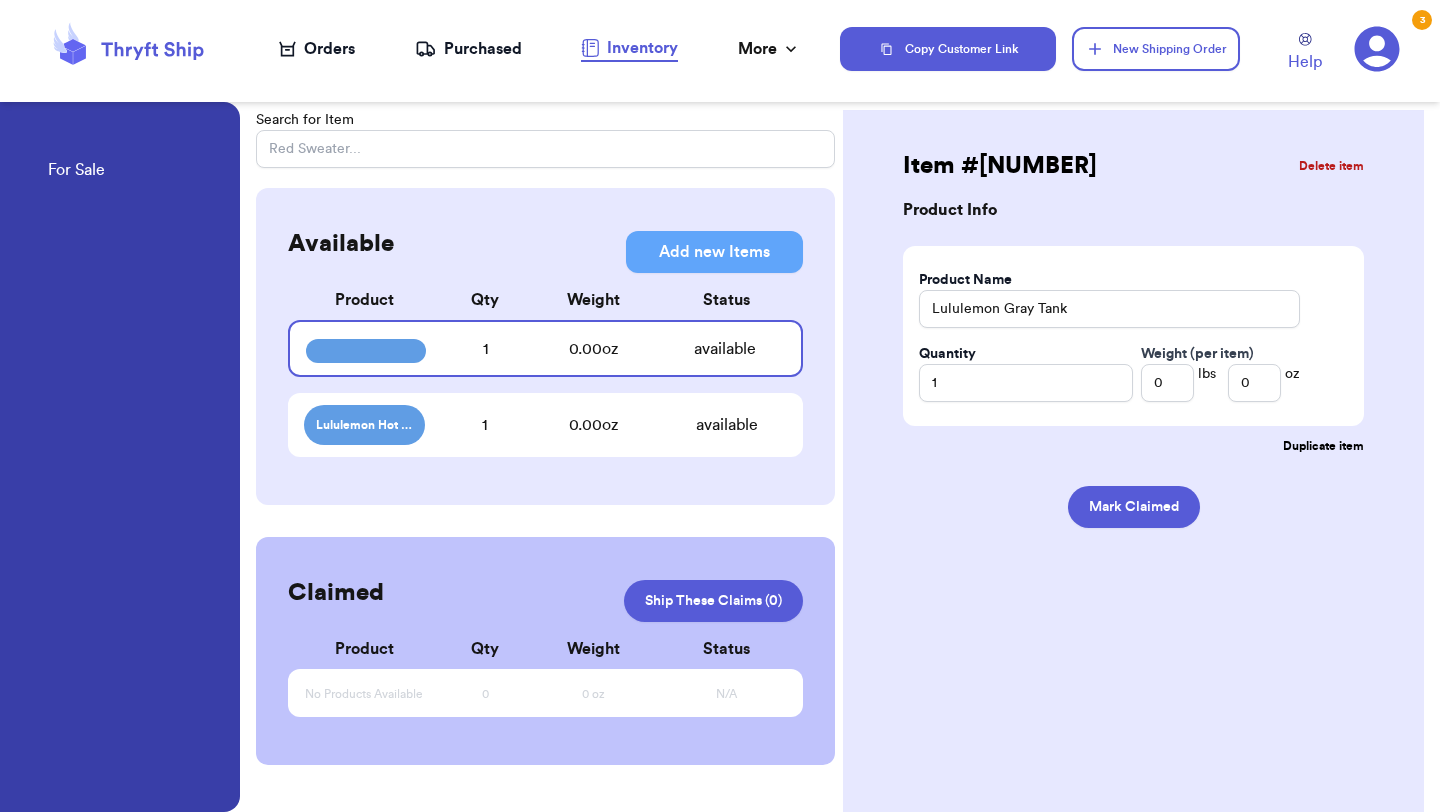 click on "Item # [NUMBER] Delete item Product Info Product Name Lululemon Gray Tank Quantity 1 Weight (per item) 0 lbs 0 oz Duplicate item Mark Claimed" at bounding box center (1133, 526) 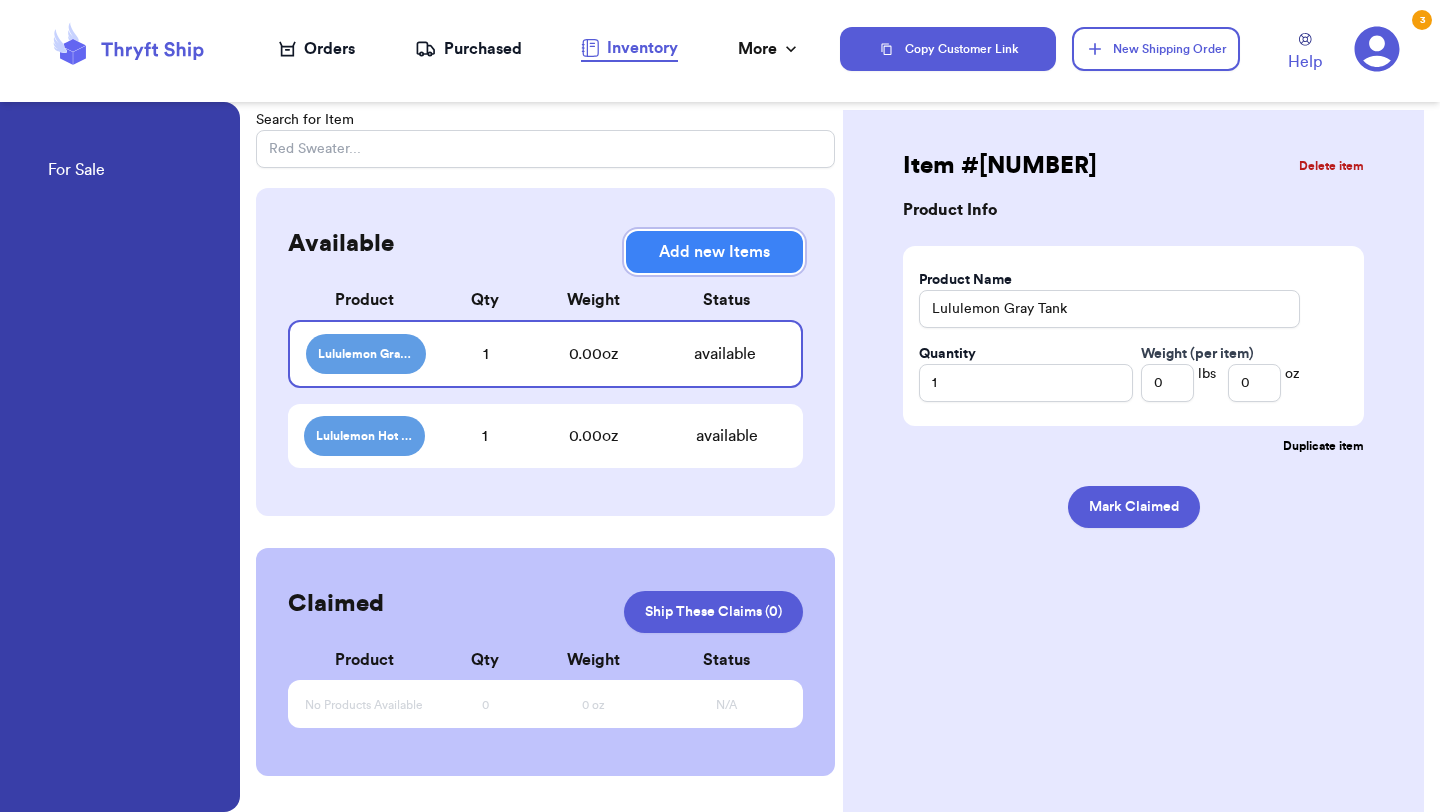 click on "Add new Items" at bounding box center [714, 252] 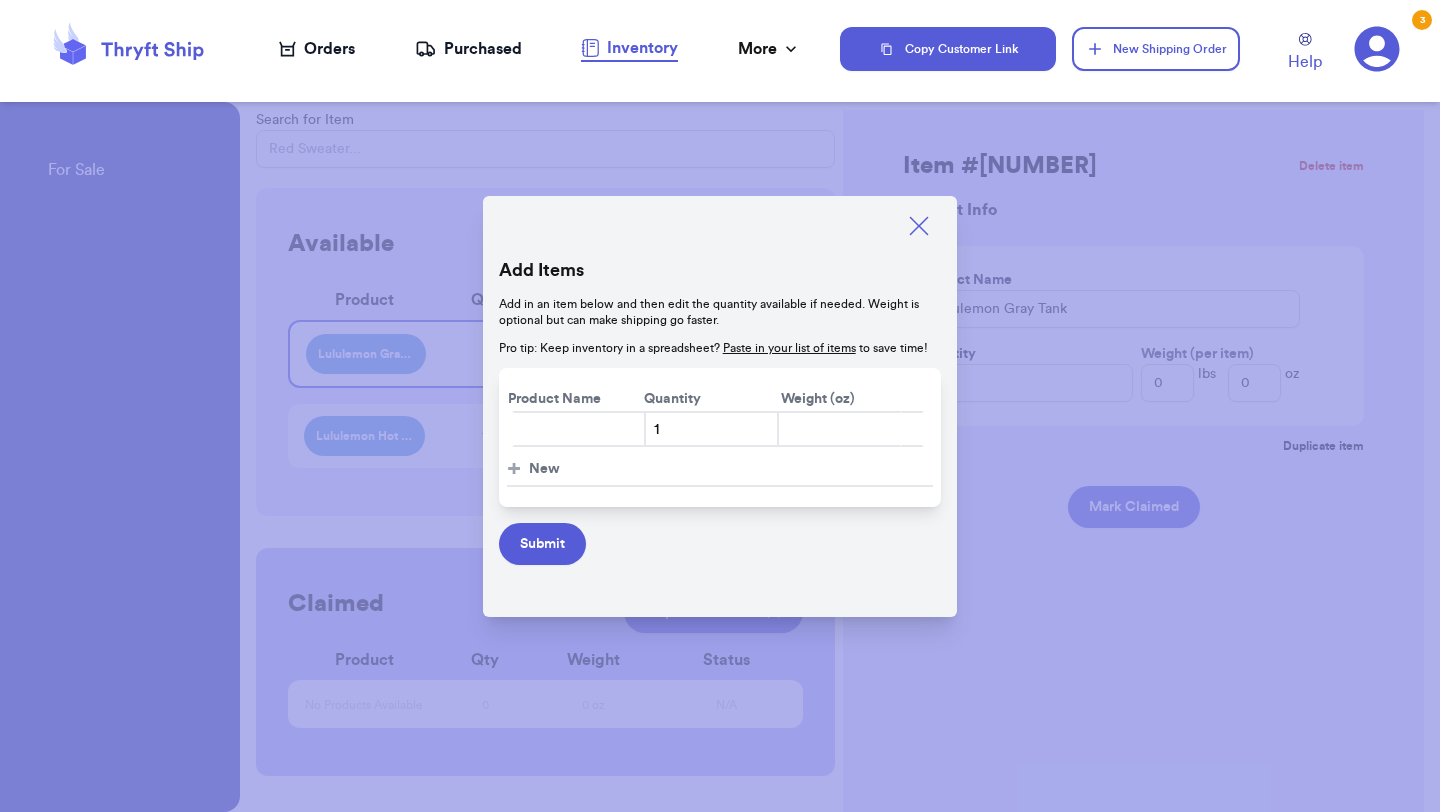 click at bounding box center (579, 429) 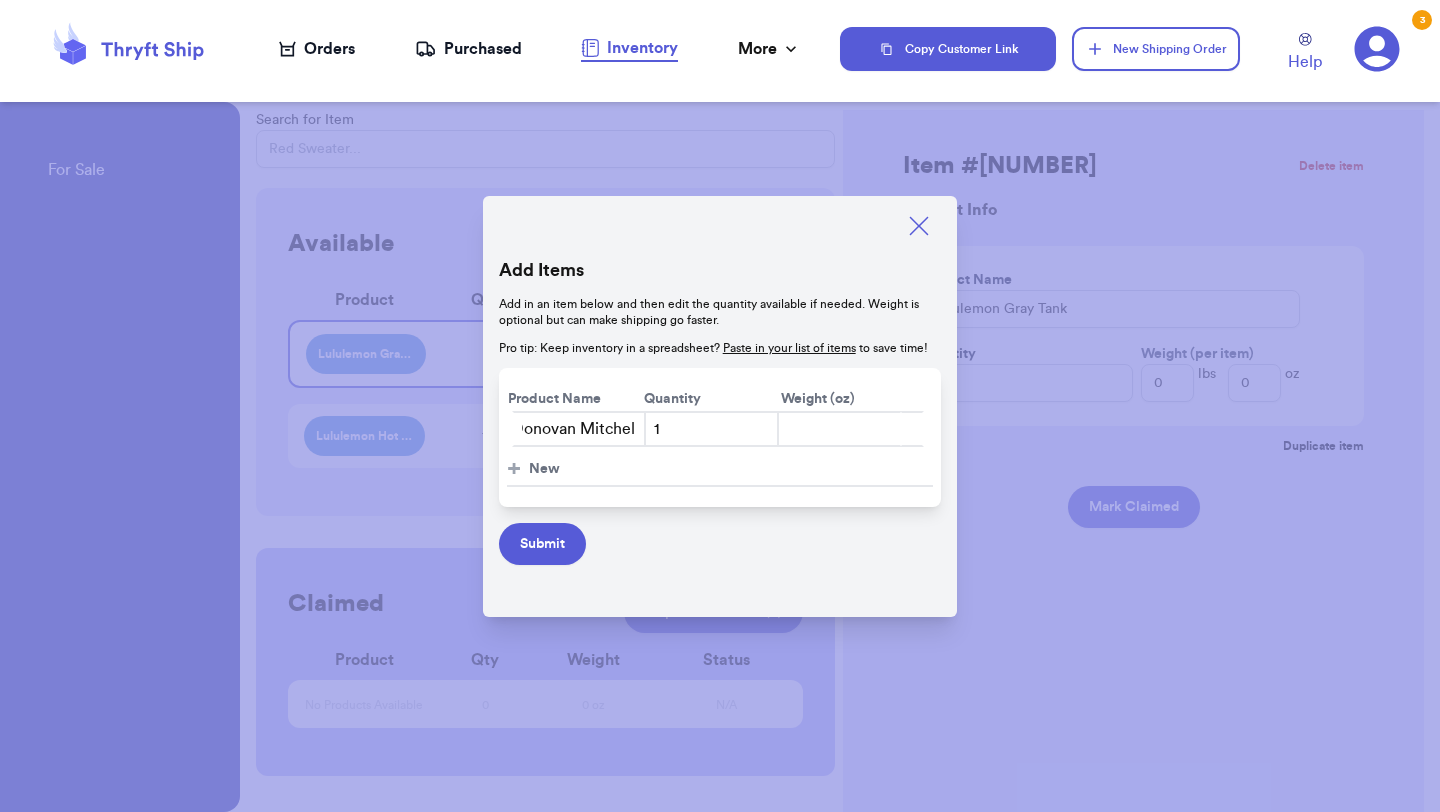 scroll, scrollTop: 0, scrollLeft: 328, axis: horizontal 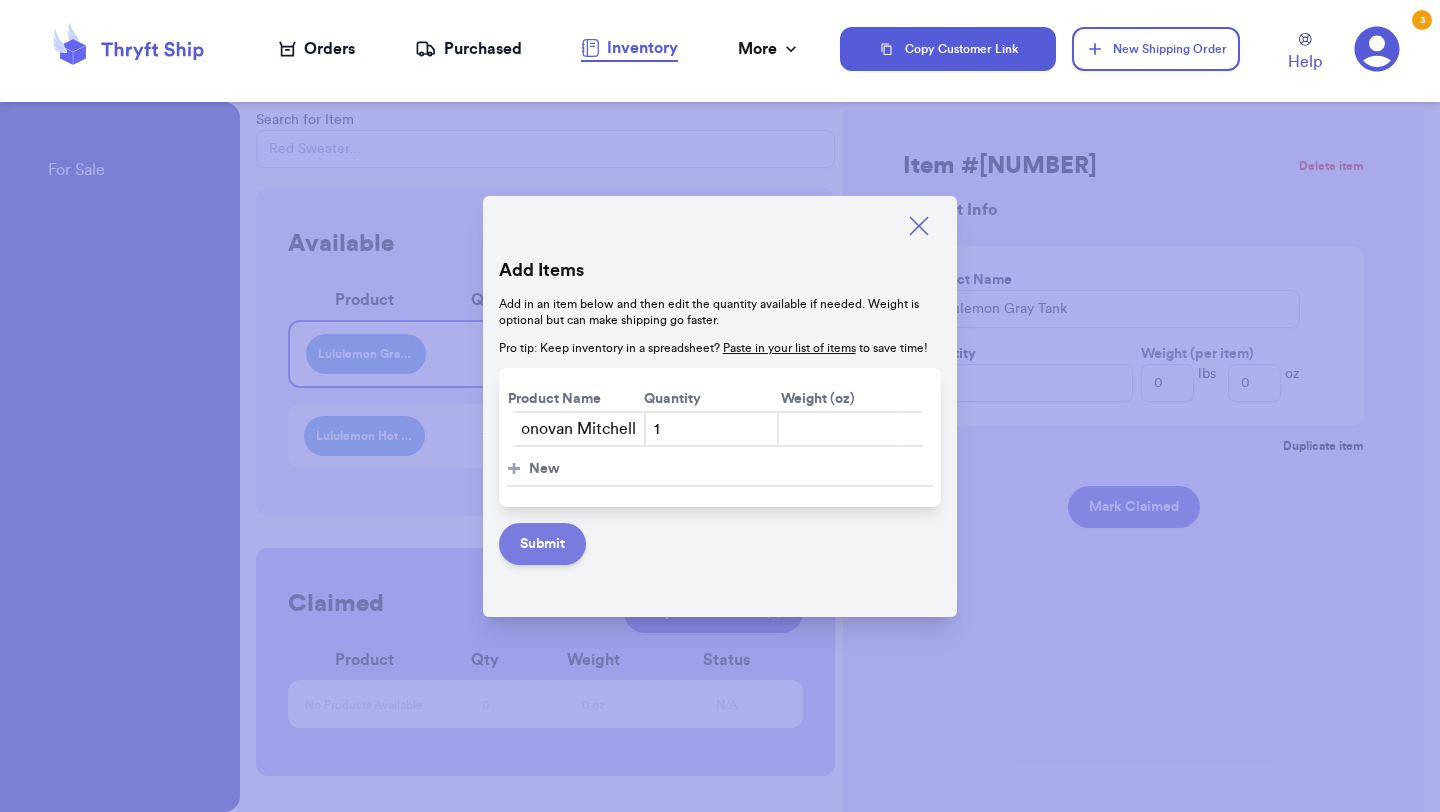 type on "Adidas Don Issue 3 GCA Basketball Shoes x Donovan Mitchell" 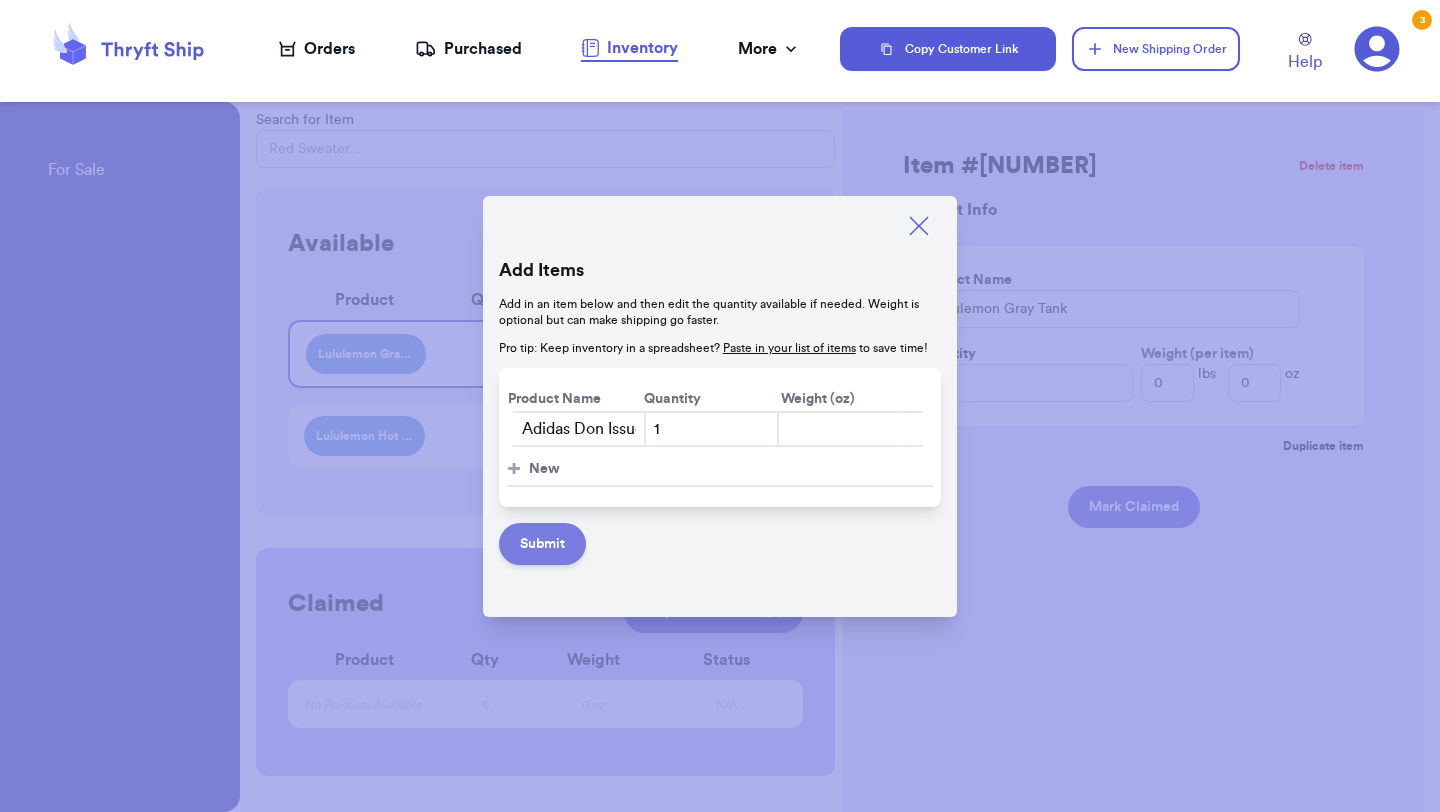 click on "Submit" at bounding box center (542, 544) 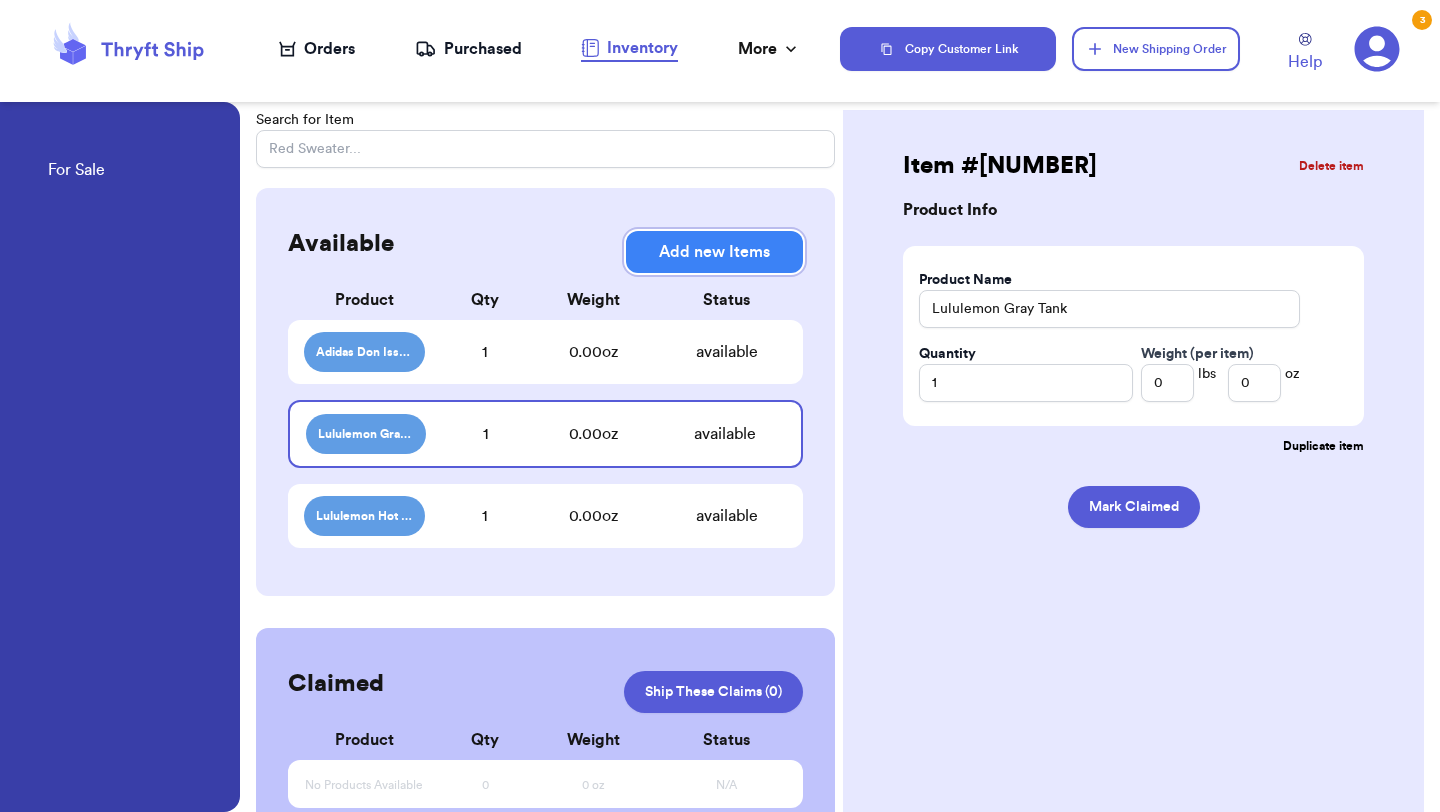 click on "Add new Items" at bounding box center [714, 252] 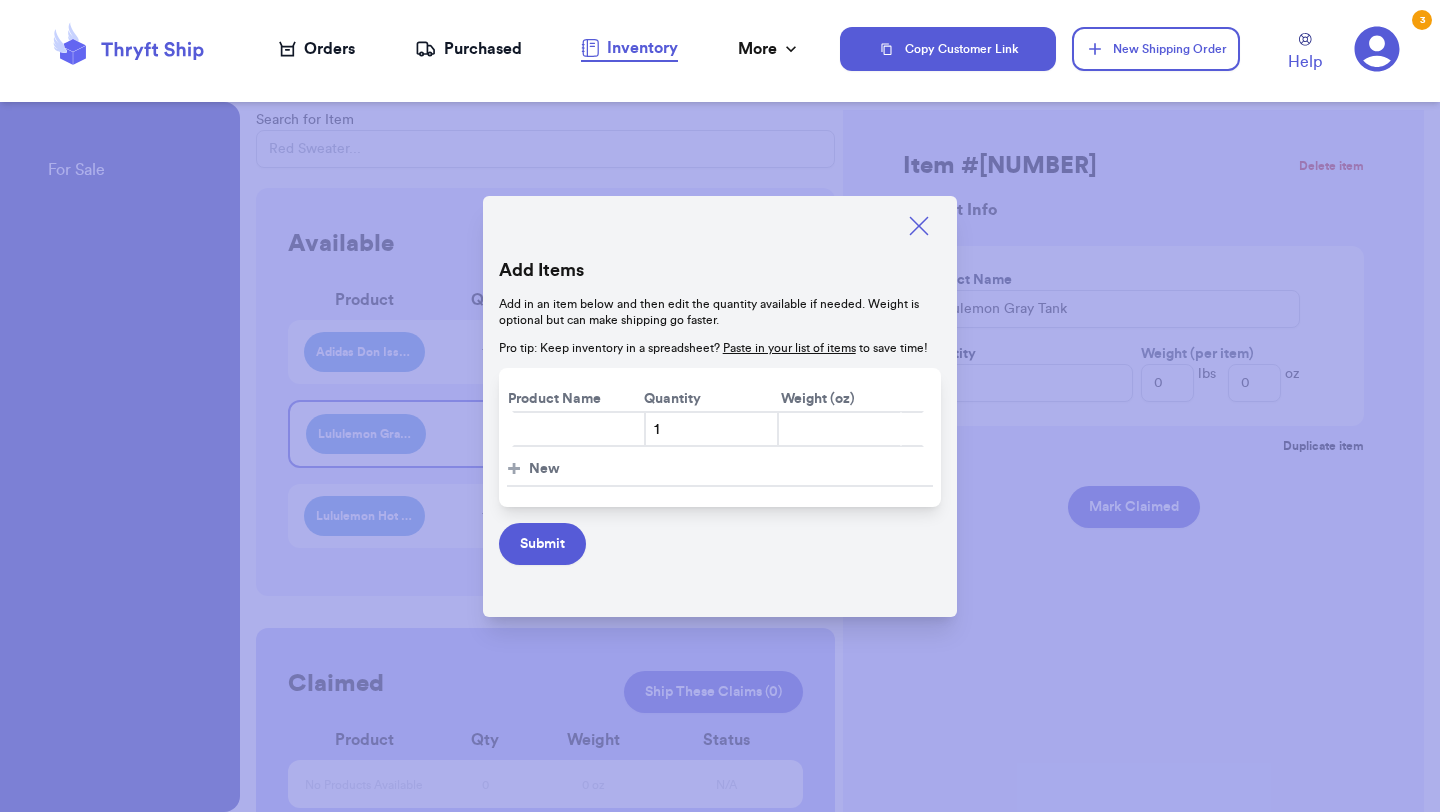 click at bounding box center [579, 429] 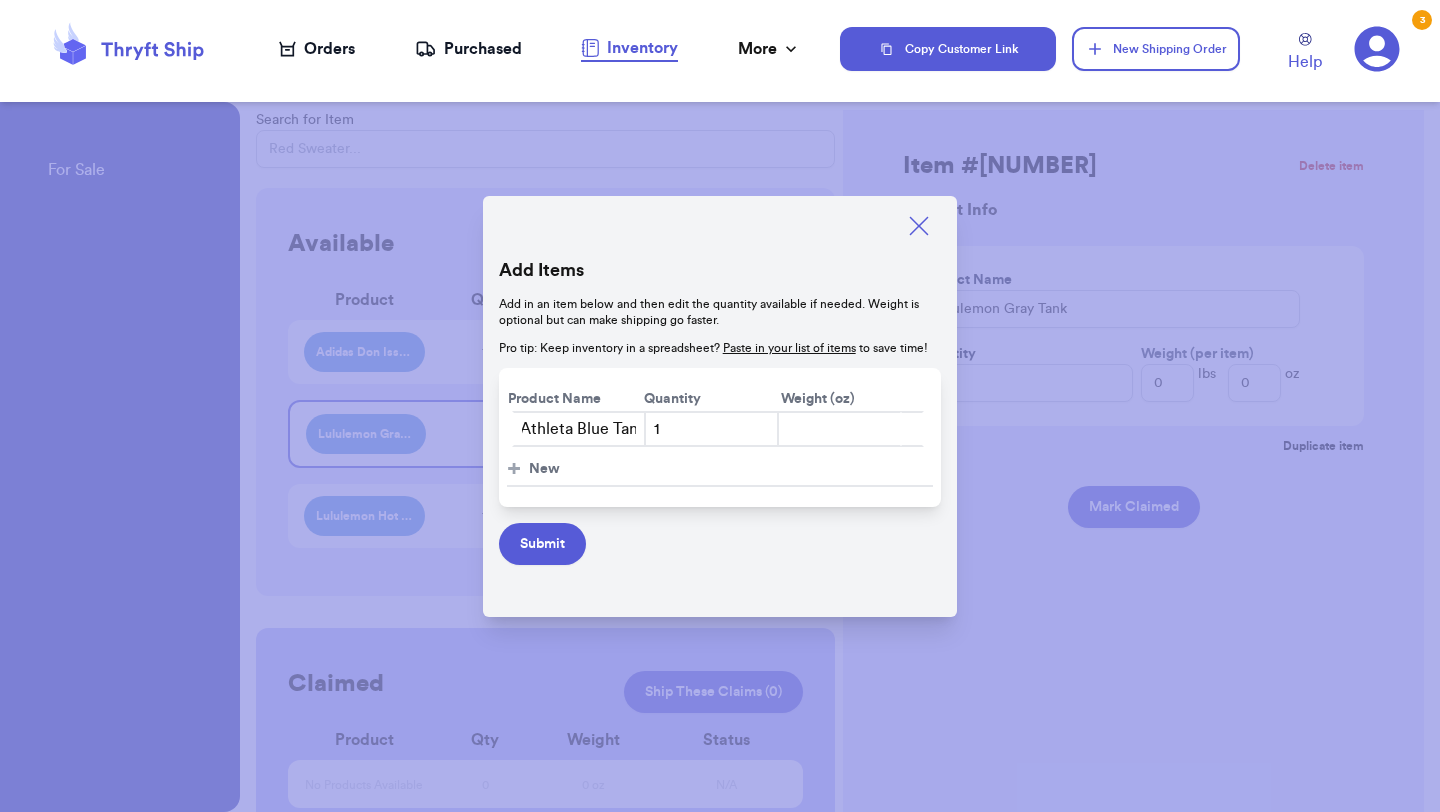 scroll, scrollTop: 0, scrollLeft: 11, axis: horizontal 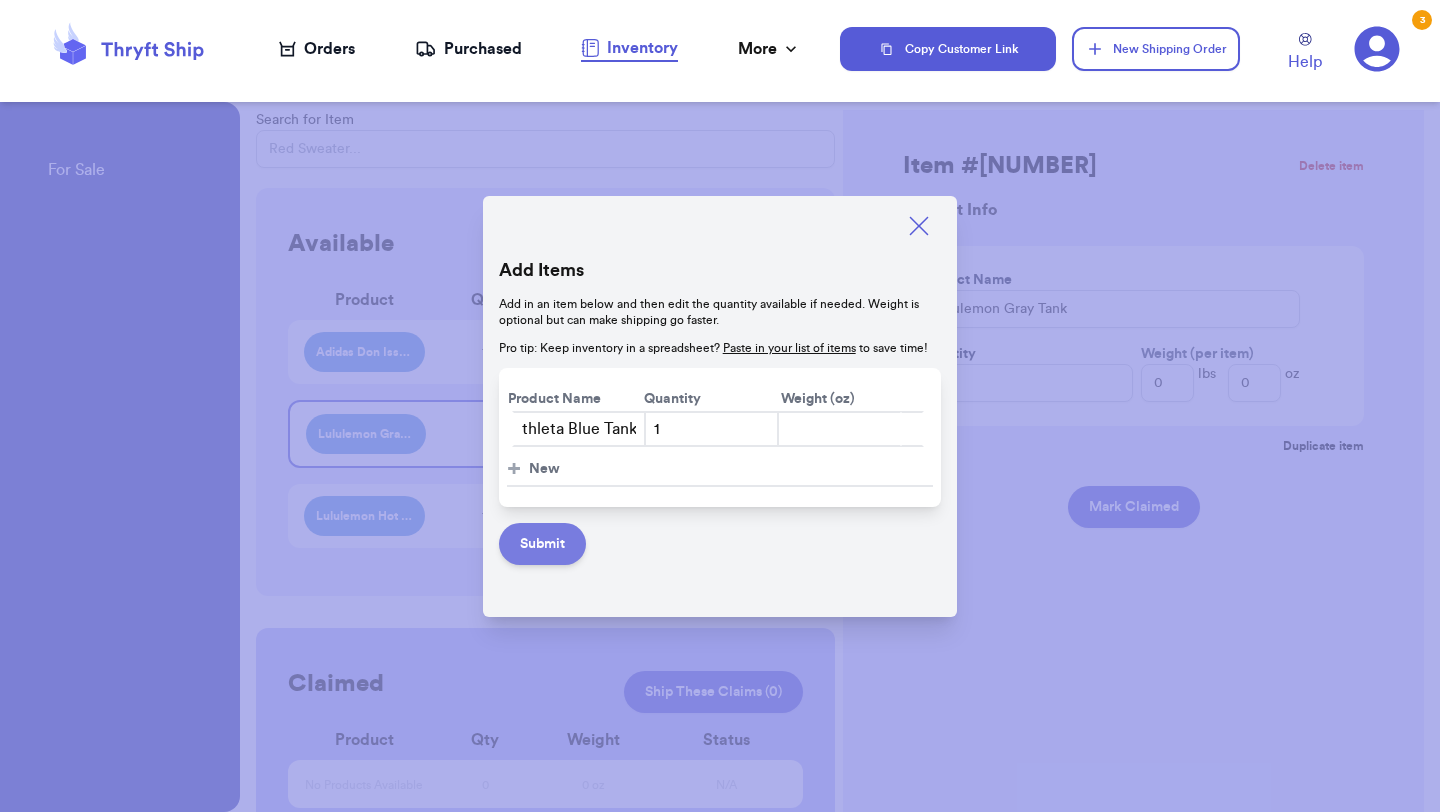 type on "Athleta Blue Tank" 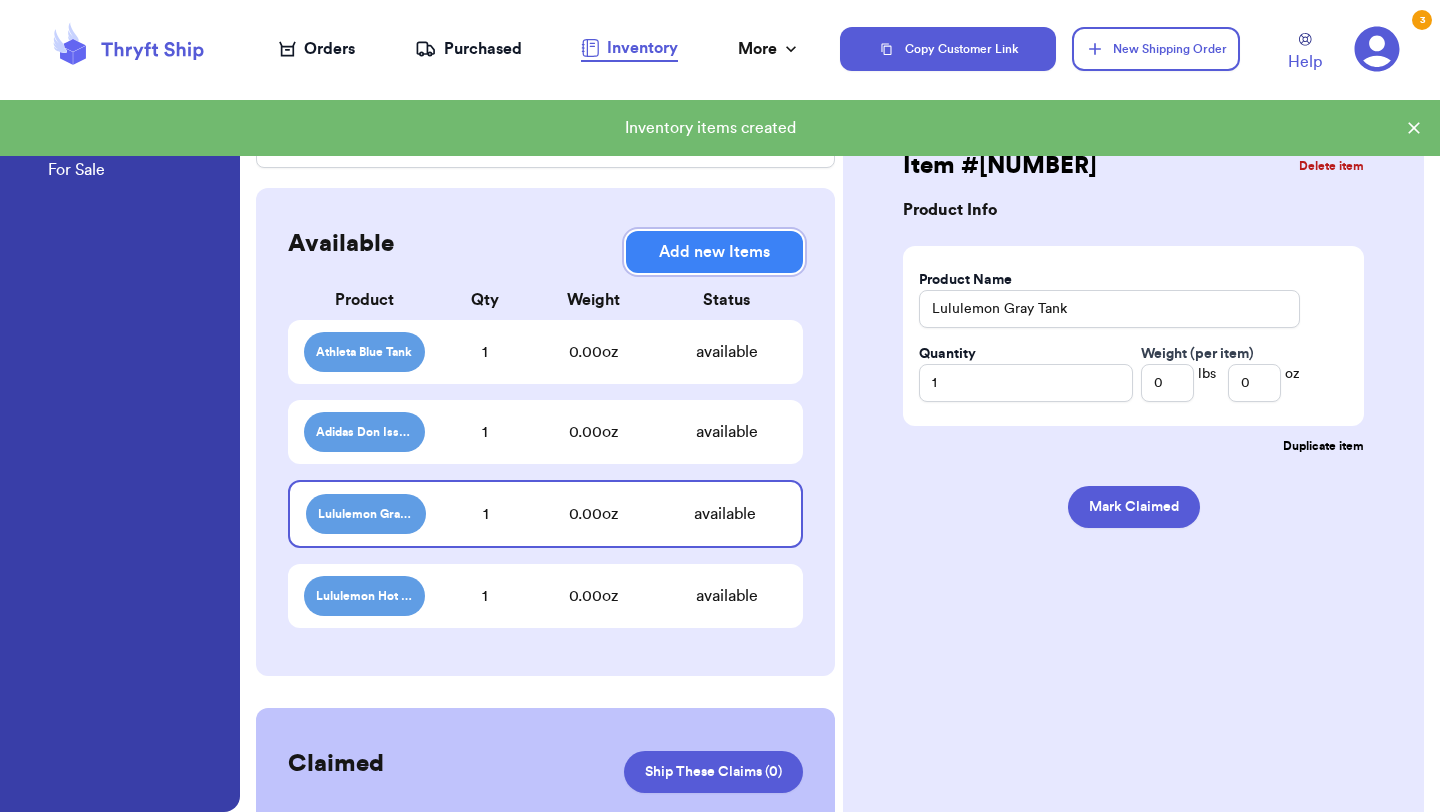 click on "Add new Items" at bounding box center (714, 252) 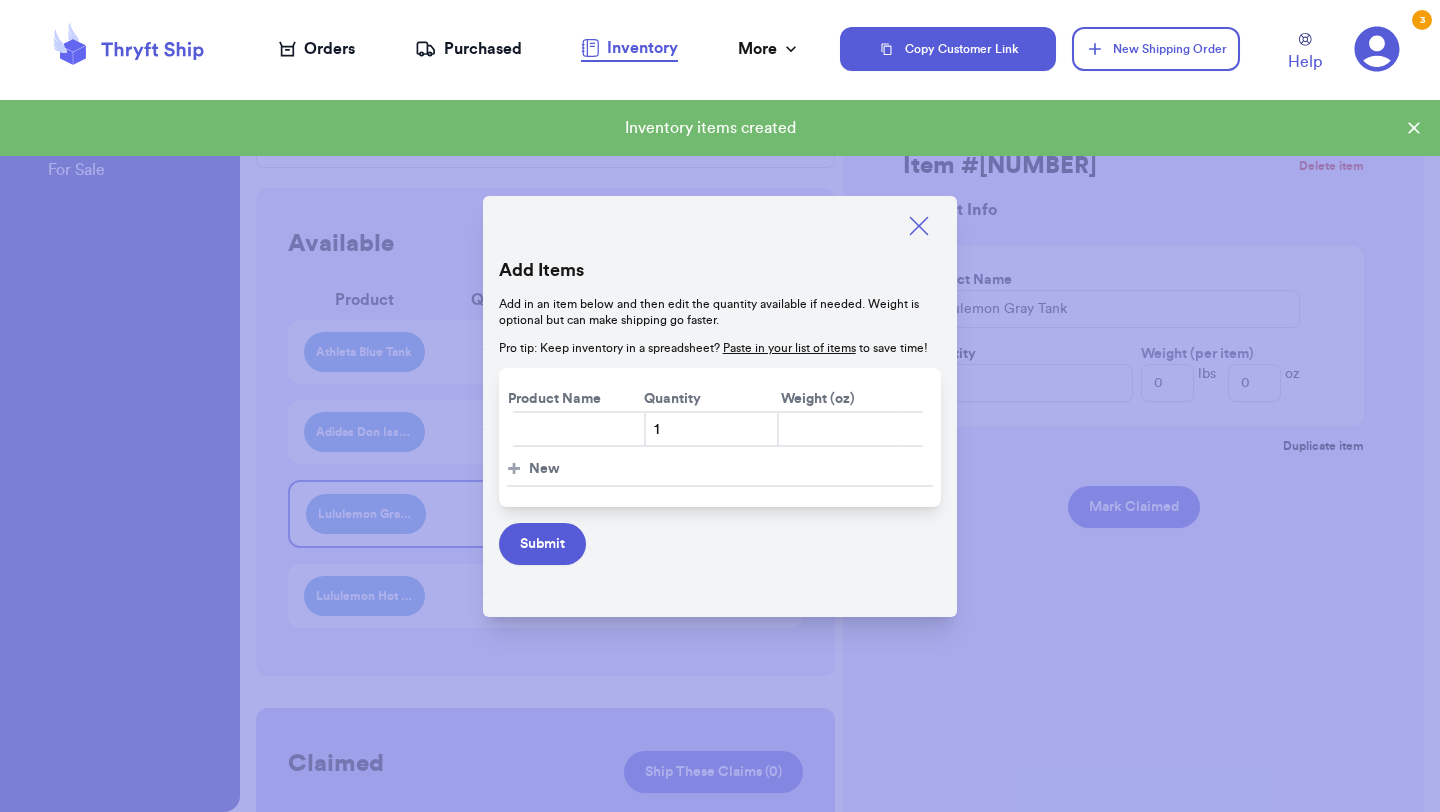 click at bounding box center (579, 429) 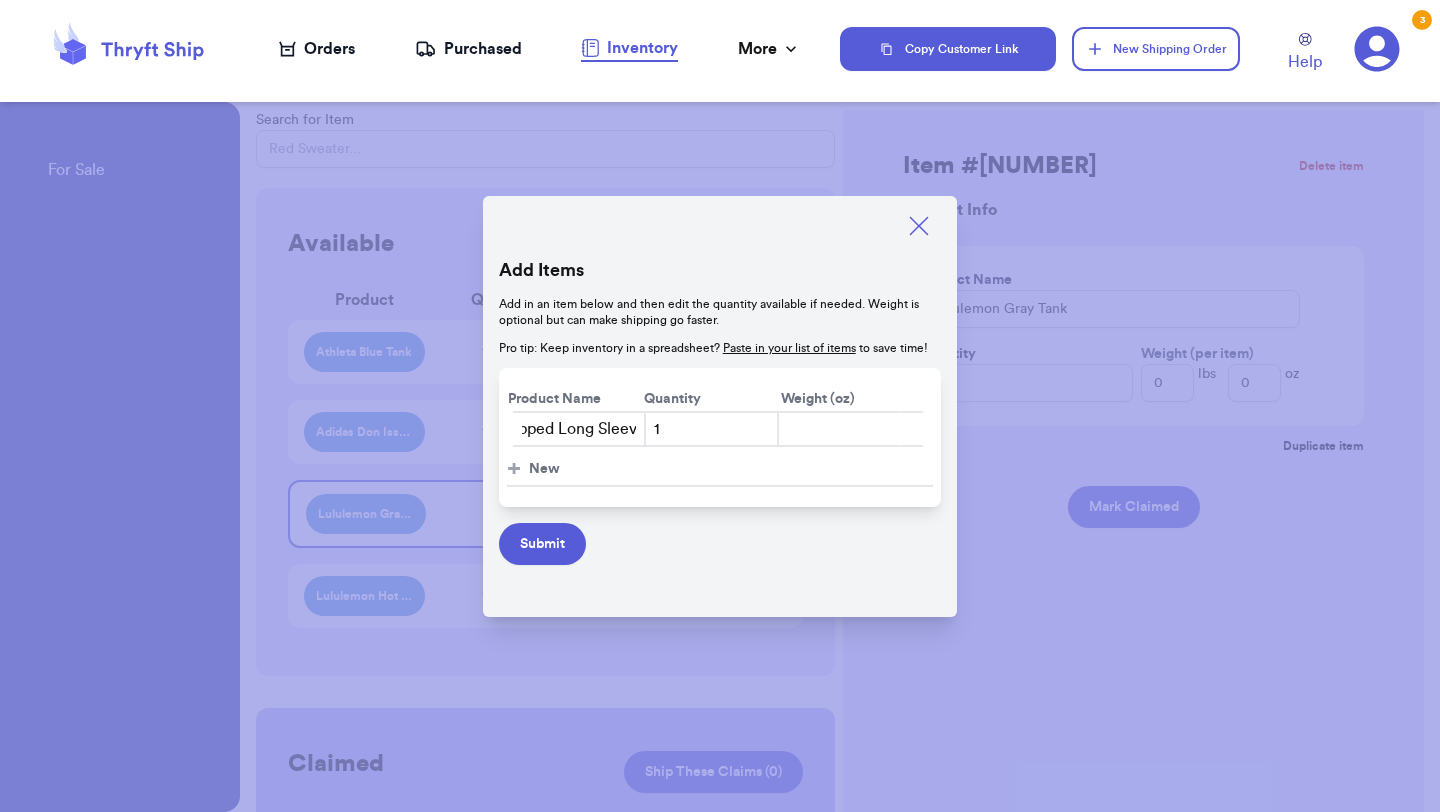 scroll, scrollTop: 0, scrollLeft: 129, axis: horizontal 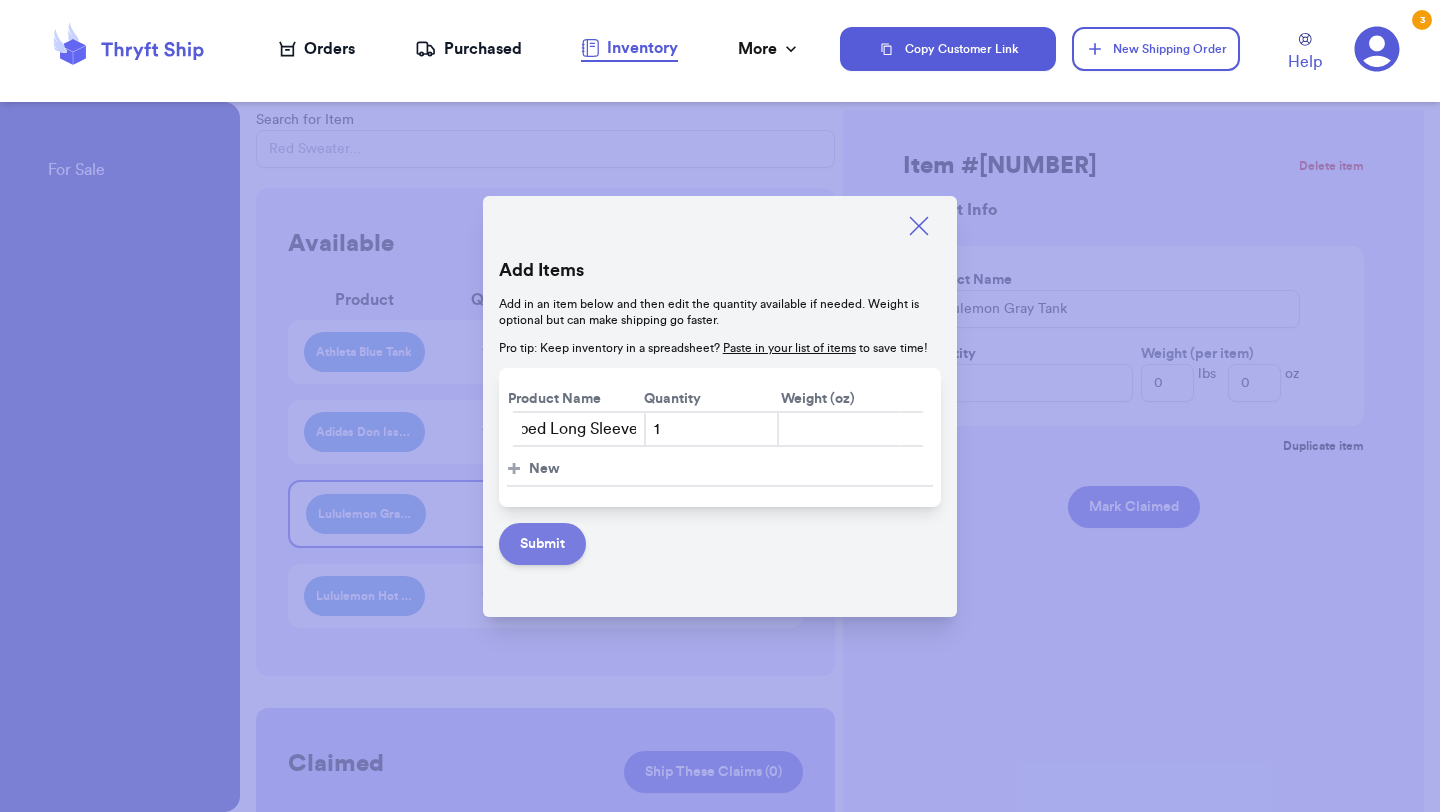 type on "Athleta Pink Stripped Long Sleeve" 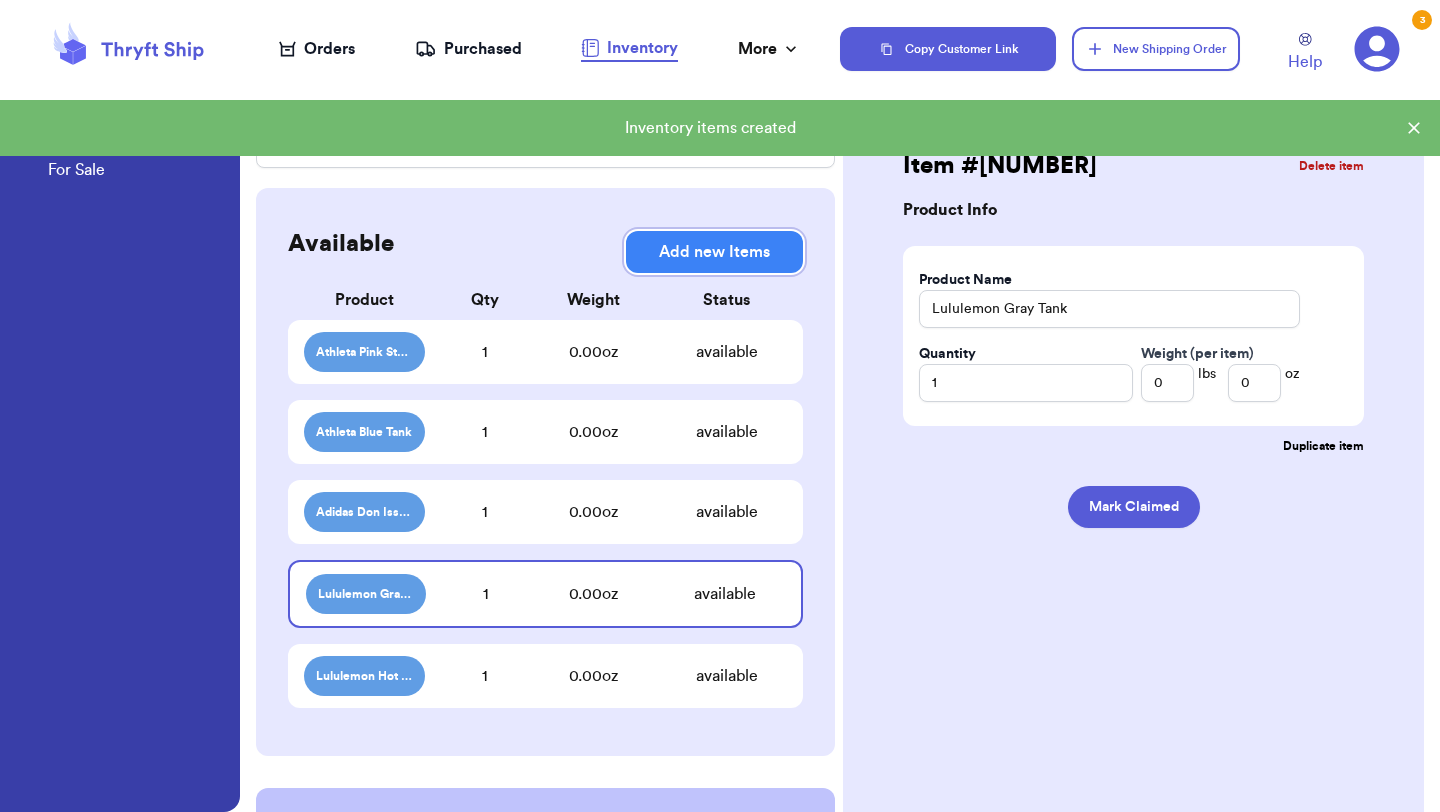 click on "Add new Items" at bounding box center [714, 252] 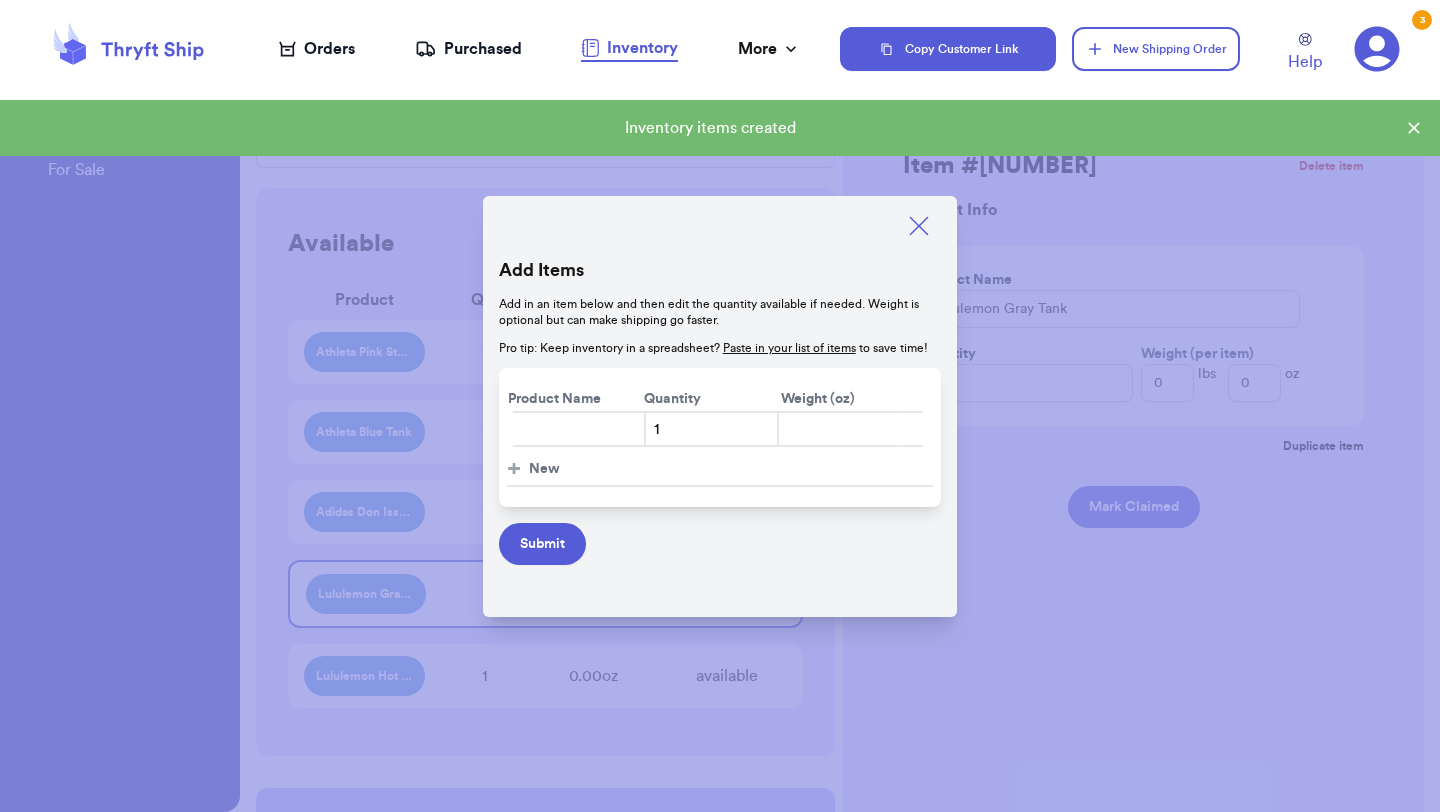 type 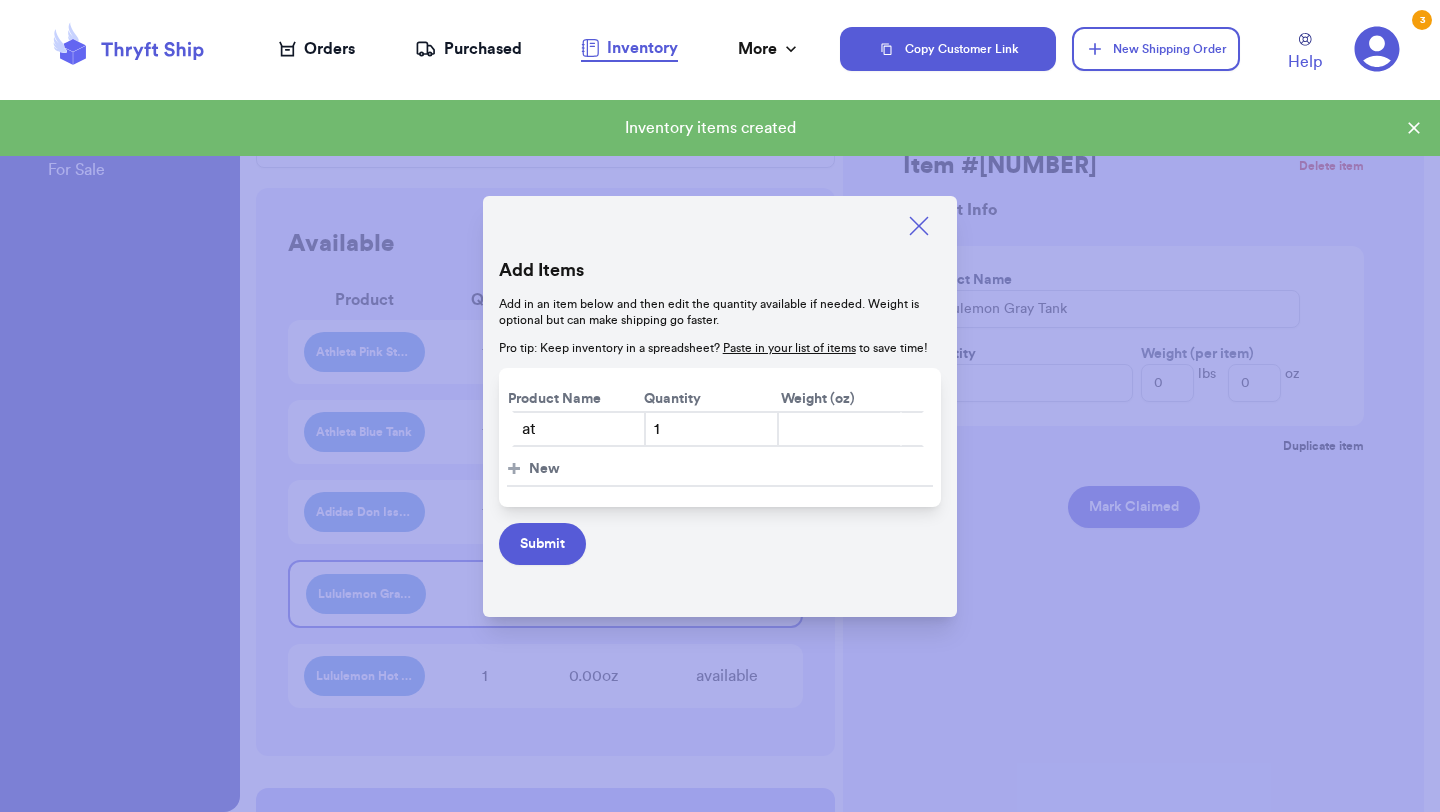 type on "a" 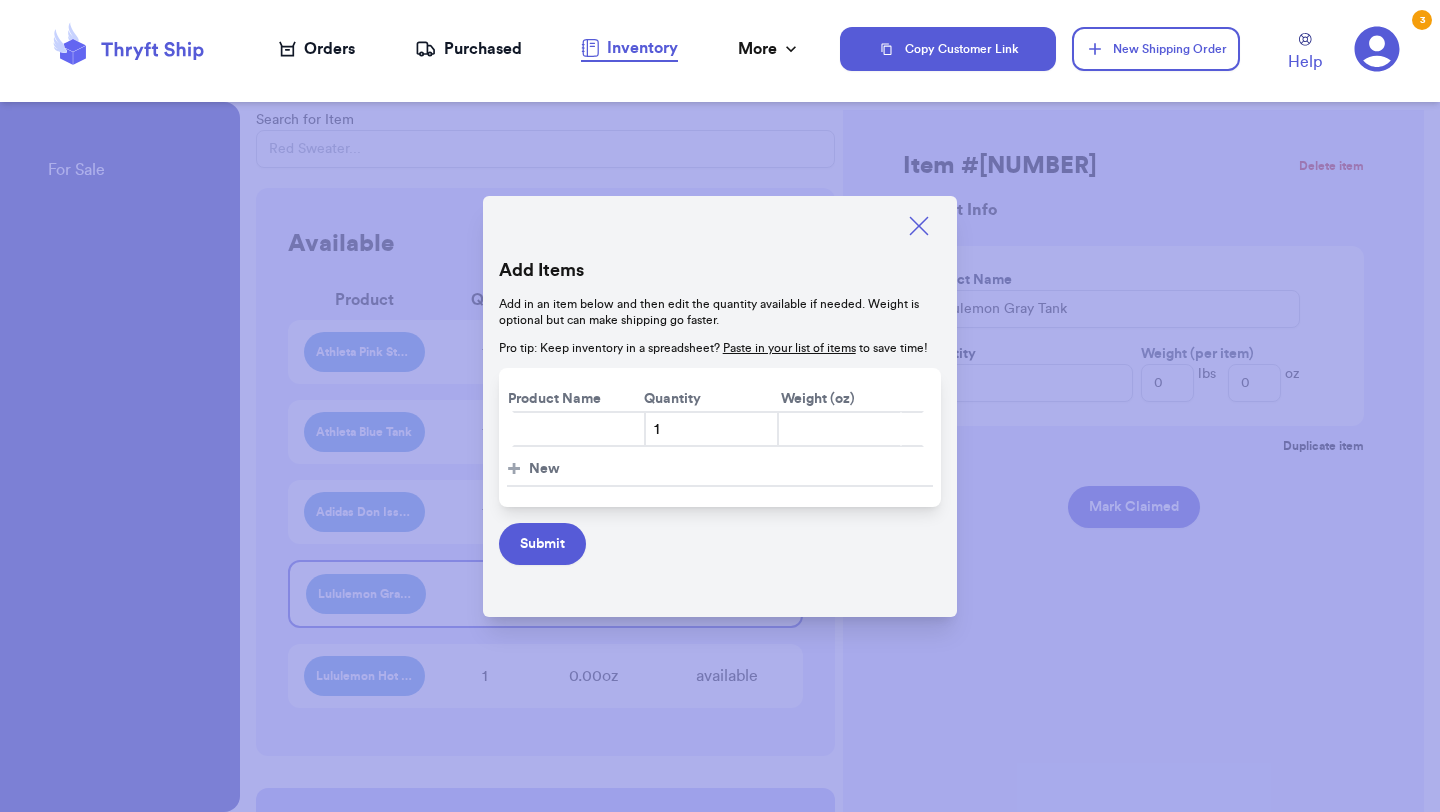 type on "a" 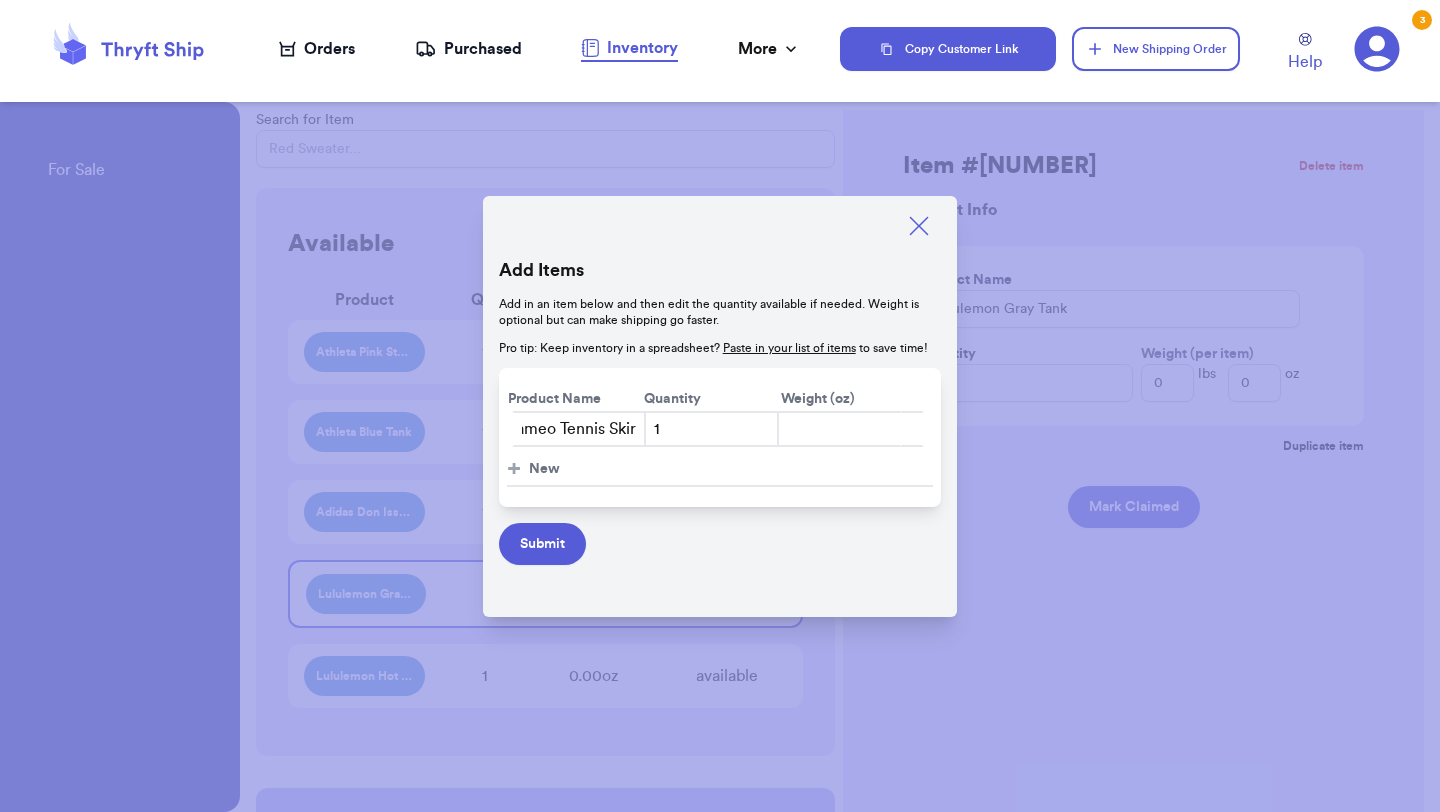 scroll, scrollTop: 0, scrollLeft: 81, axis: horizontal 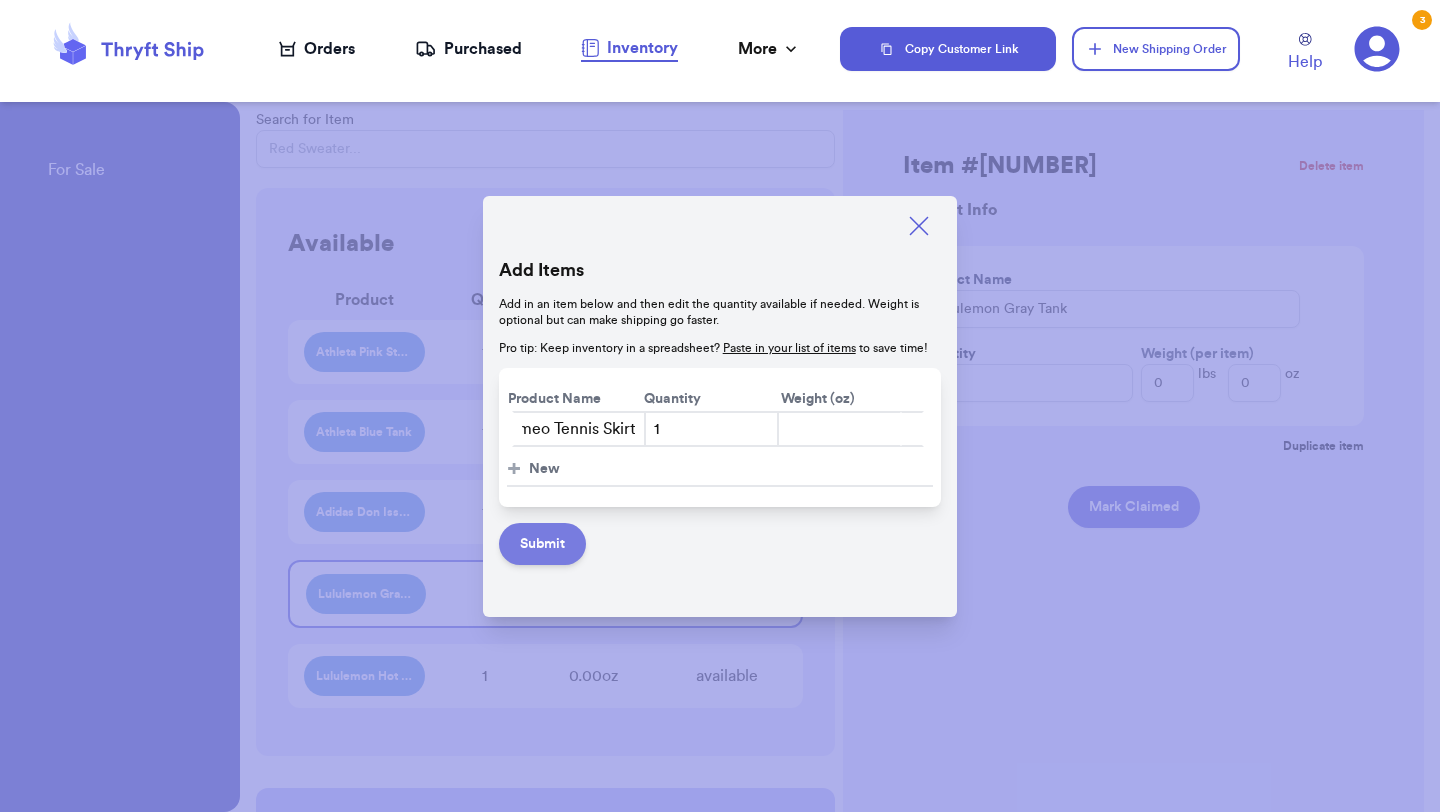 type on "Athleta Cameo Tennis Skirt" 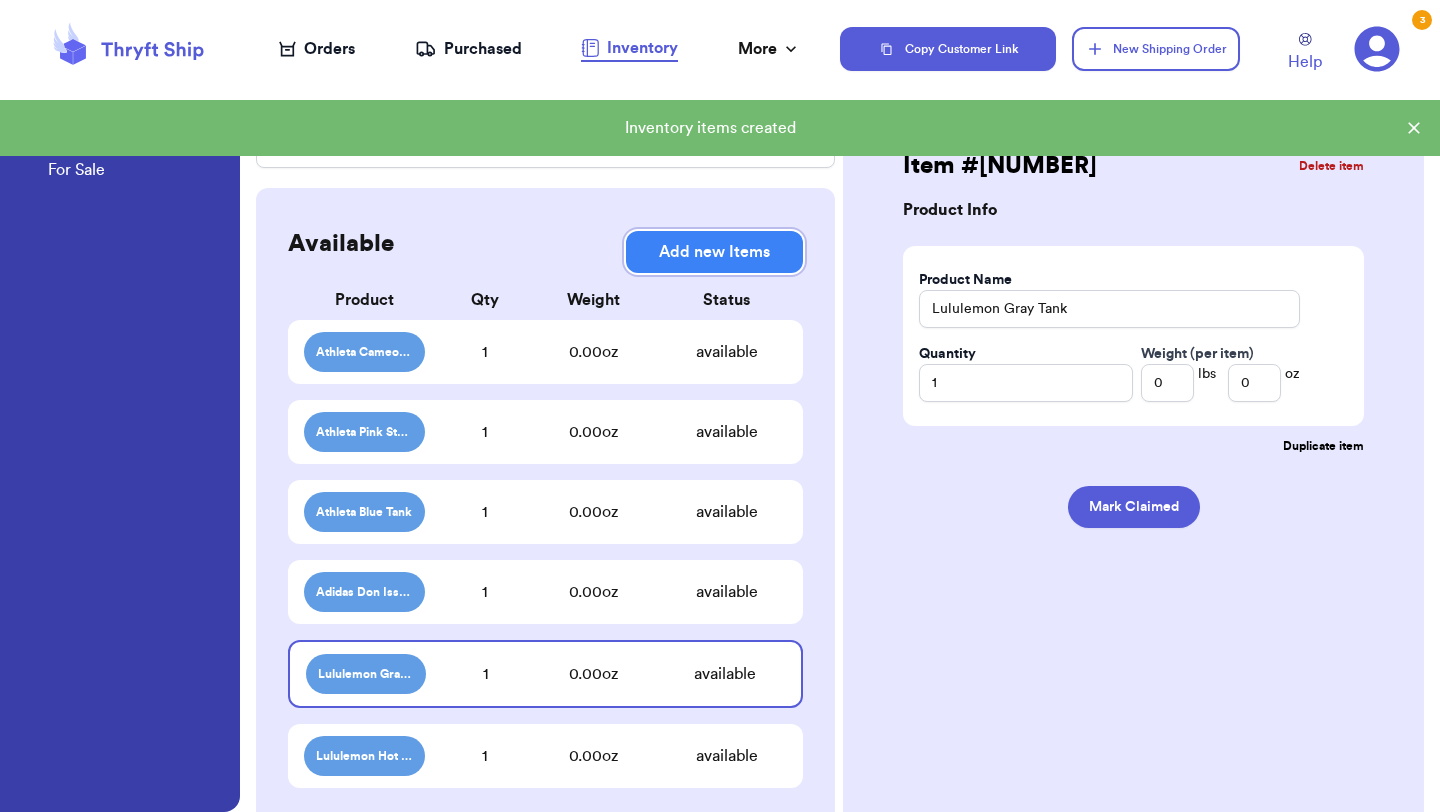 click on "Add new Items" at bounding box center (714, 252) 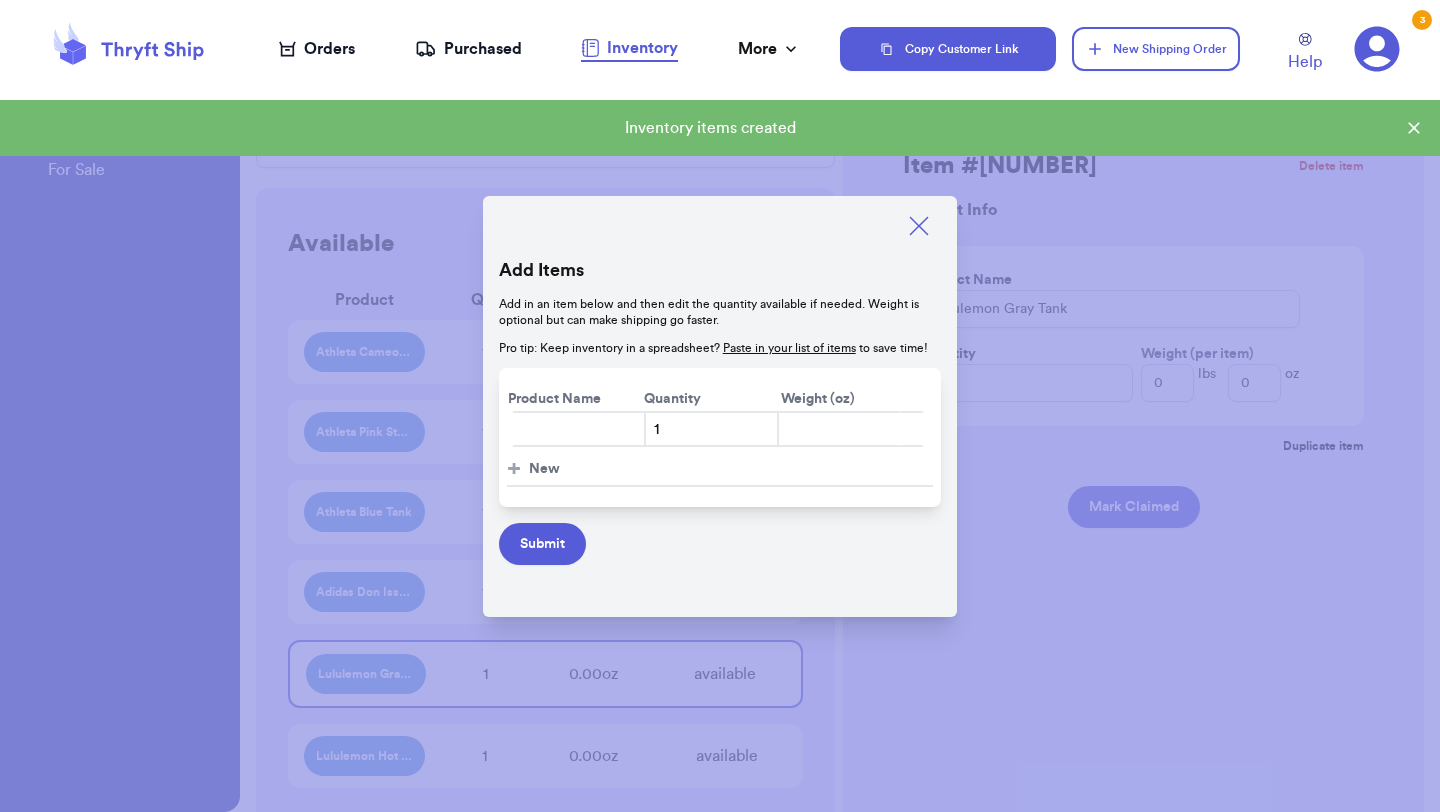 click at bounding box center [579, 429] 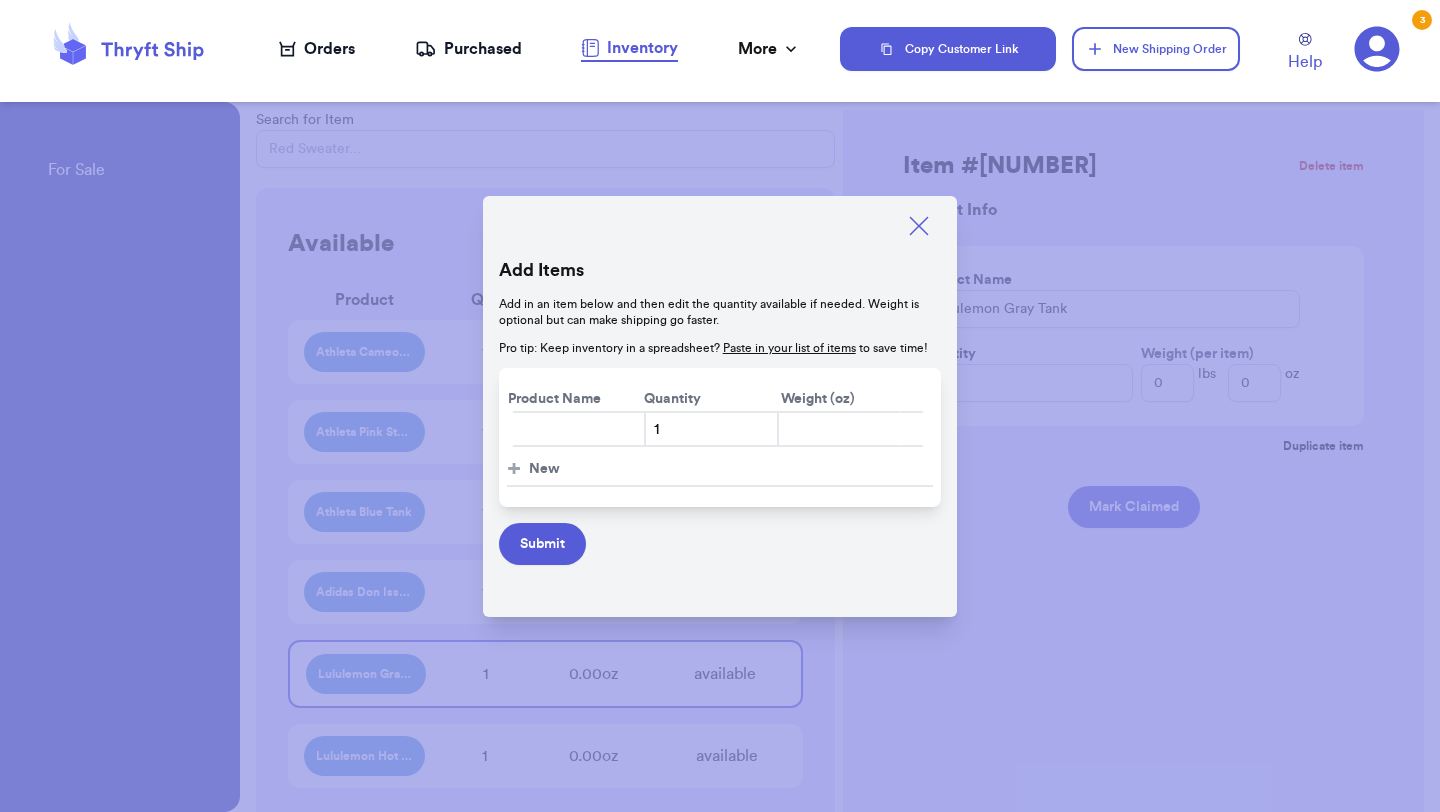 type on "y" 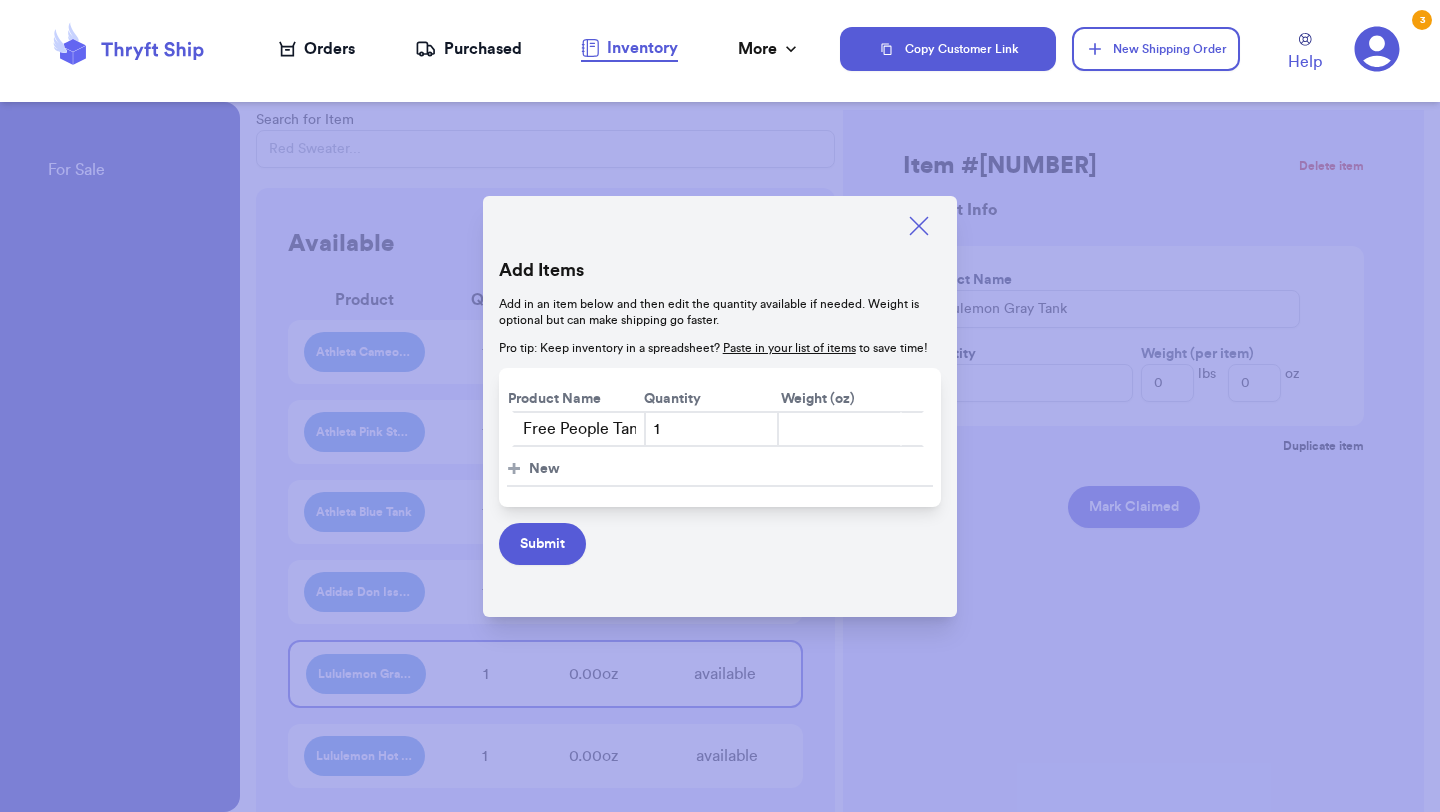 scroll, scrollTop: 0, scrollLeft: 43, axis: horizontal 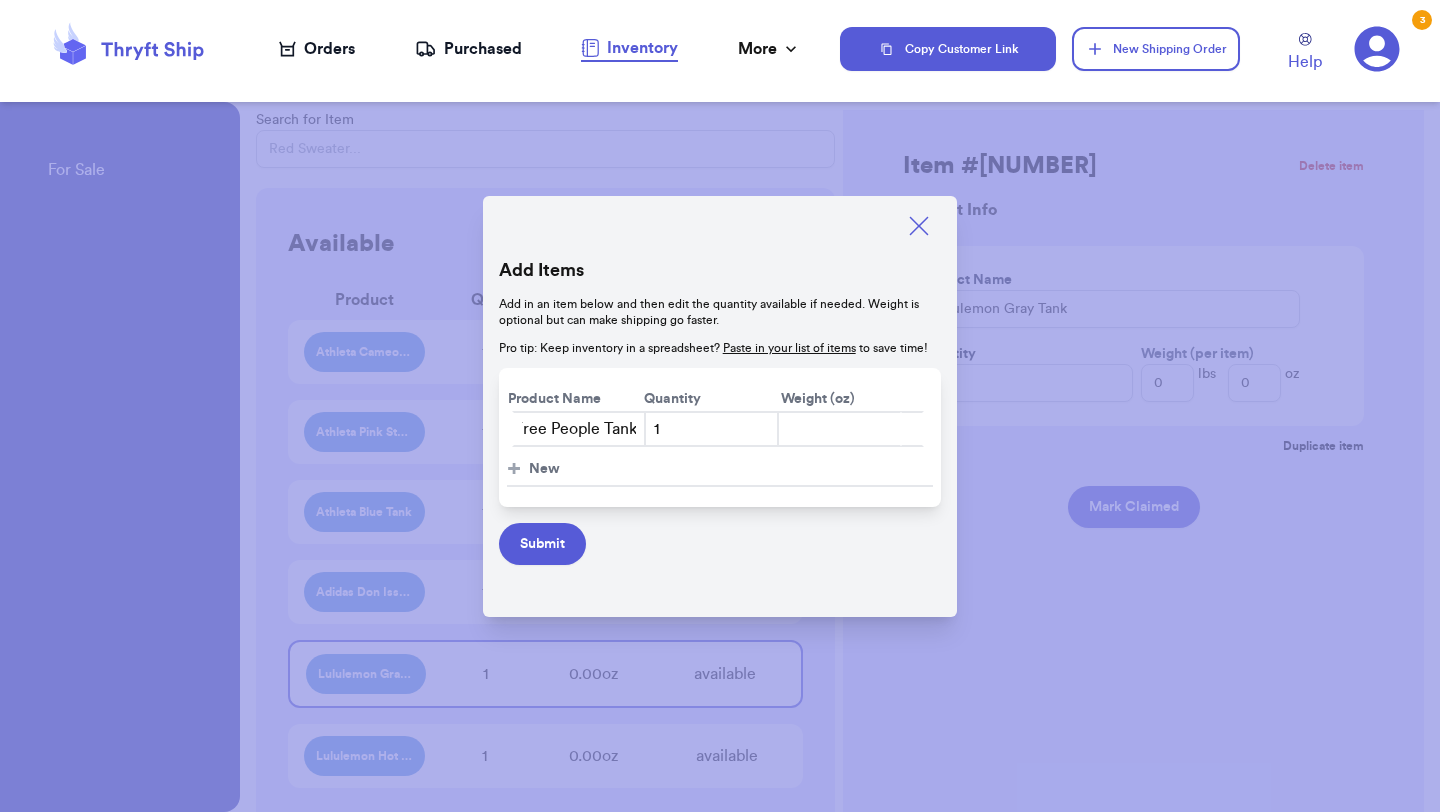 click on "Pink Free People Tank" at bounding box center [579, 429] 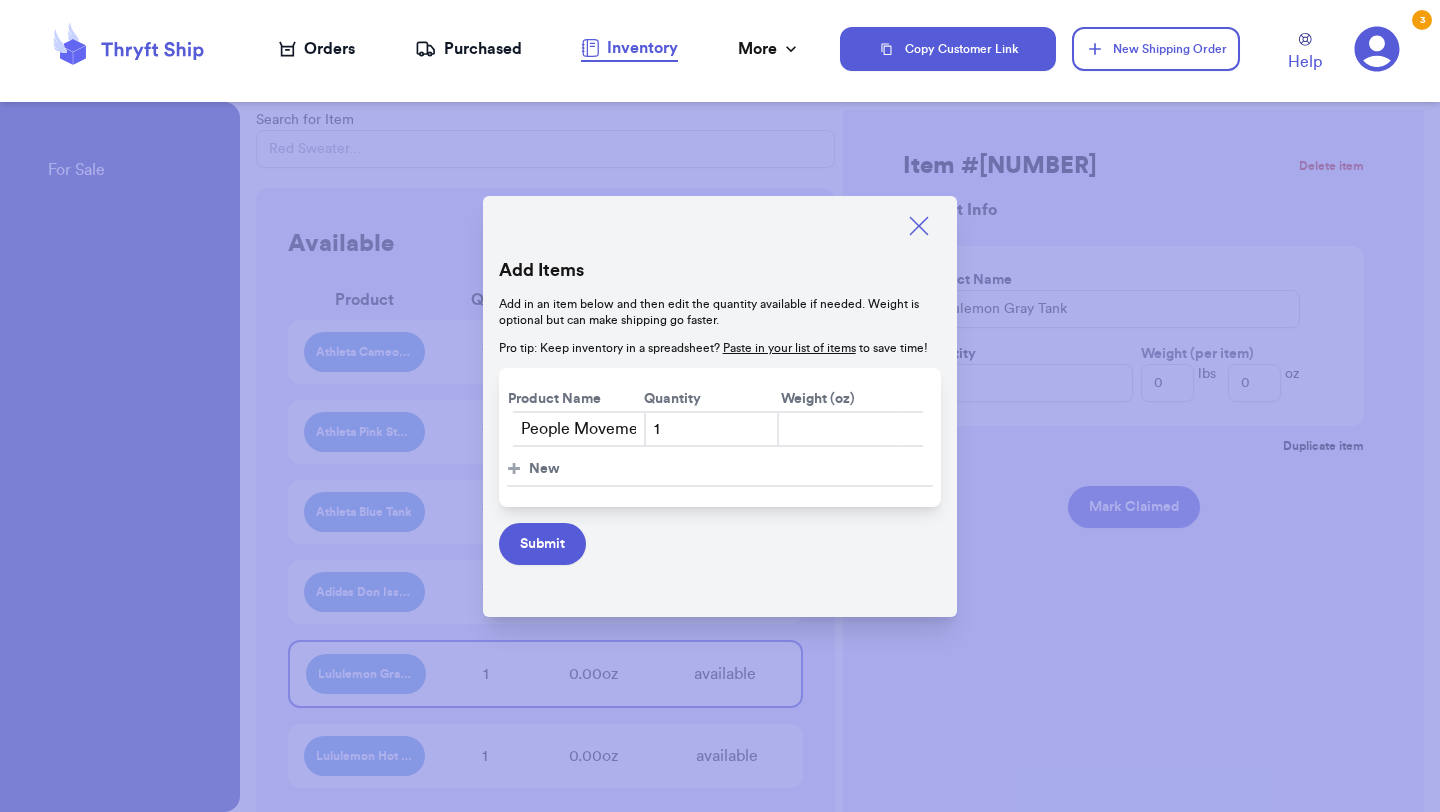 scroll, scrollTop: 0, scrollLeft: 87, axis: horizontal 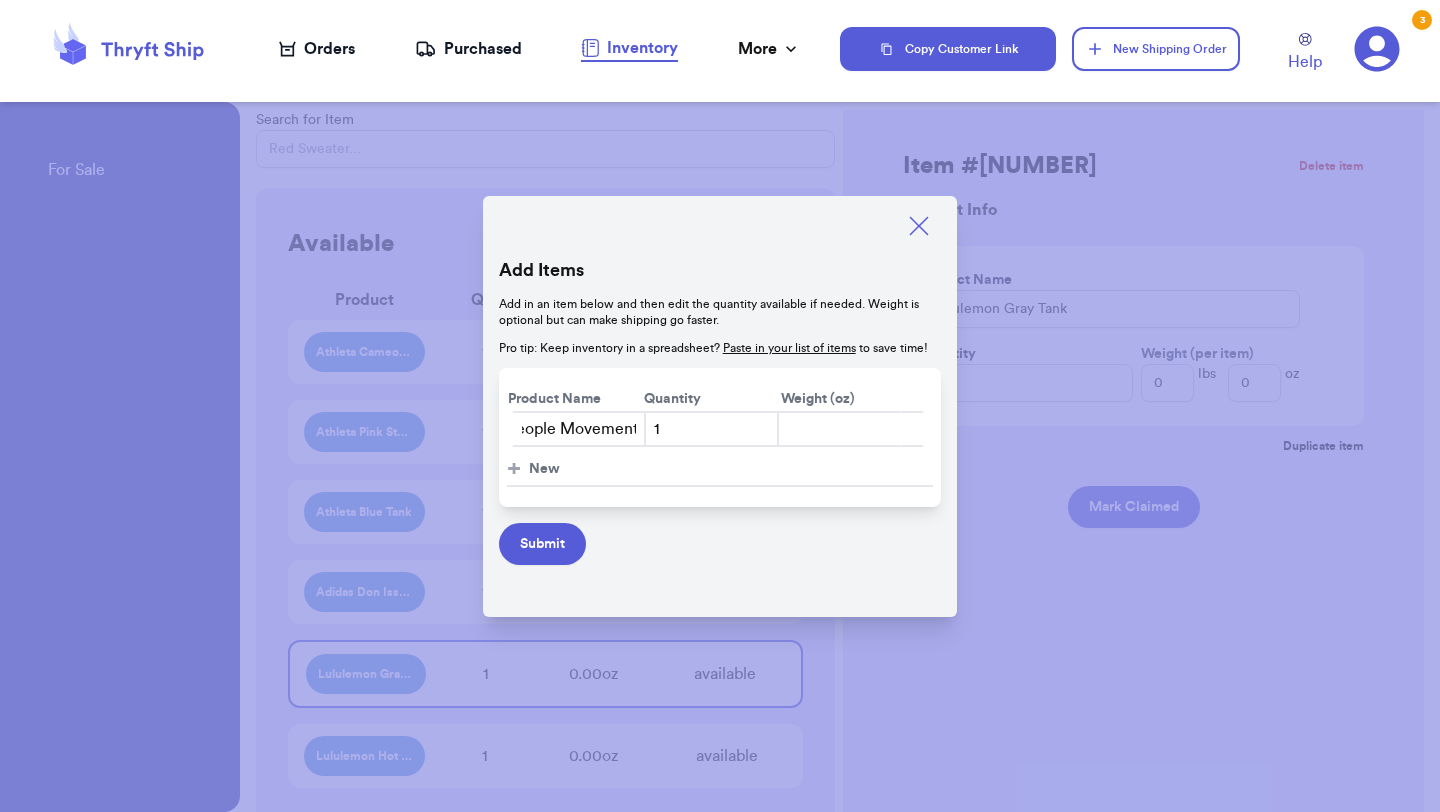 click on "Pink Free People Movement Tank" at bounding box center (579, 429) 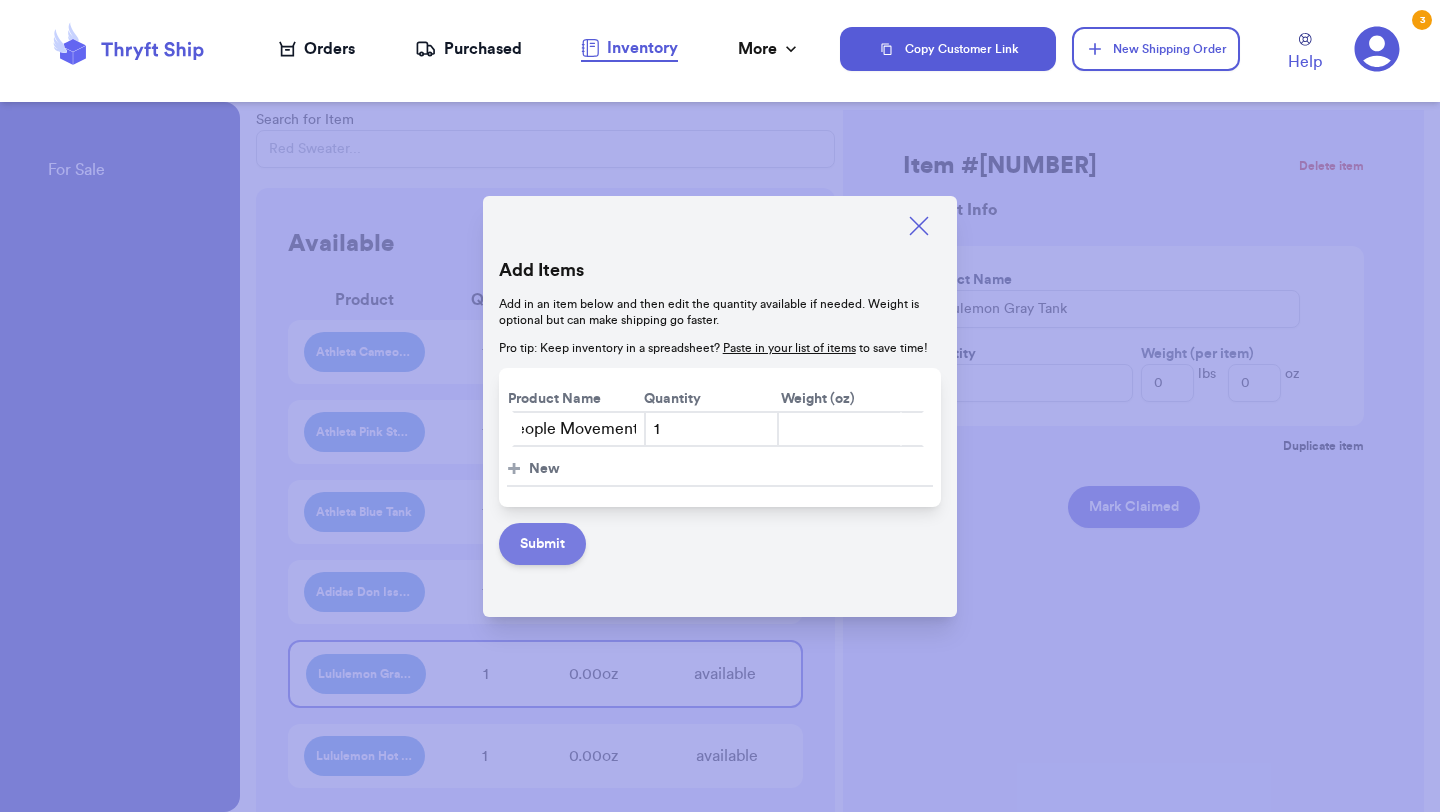 type on "Pink Free People Movement Tank" 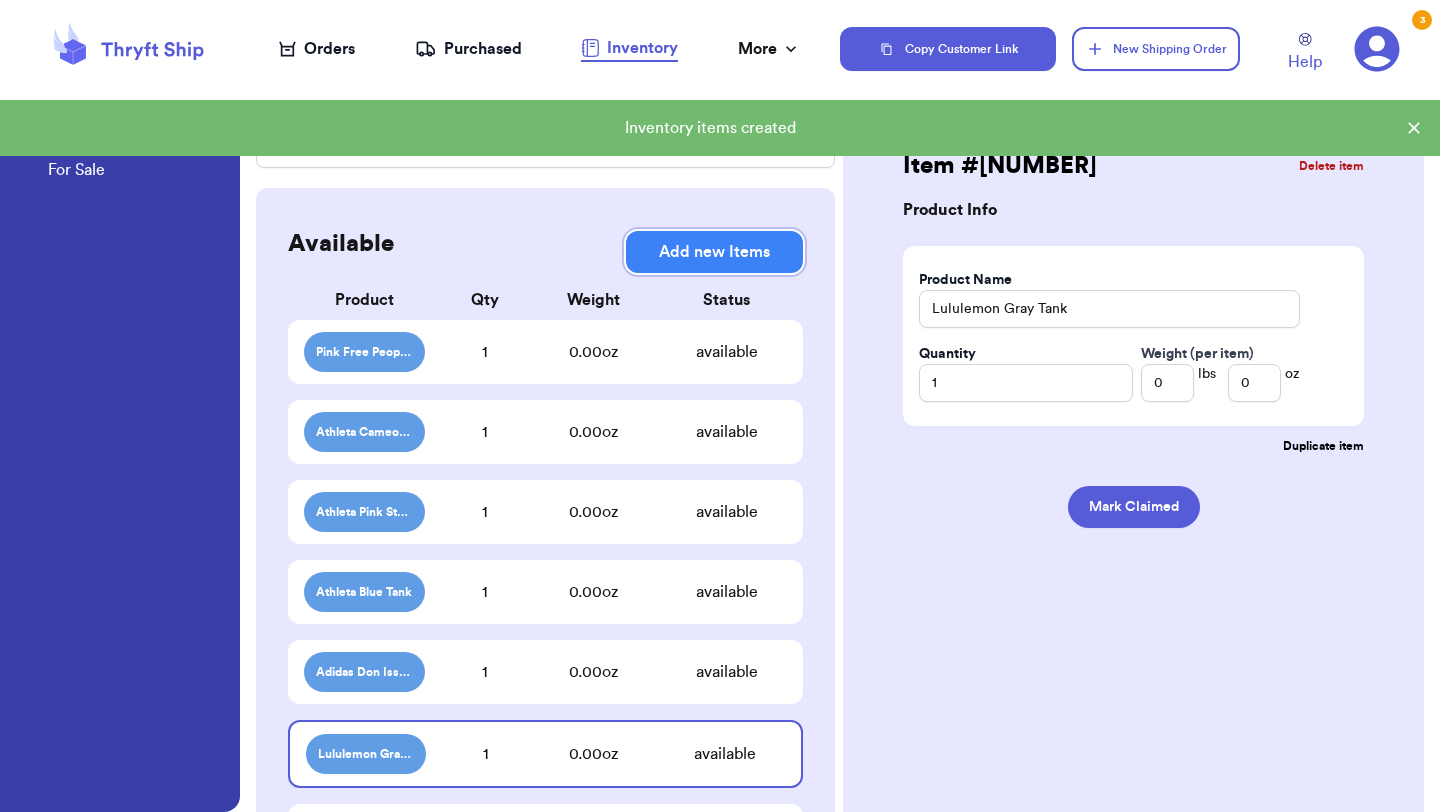 click on "Add new Items" at bounding box center [714, 252] 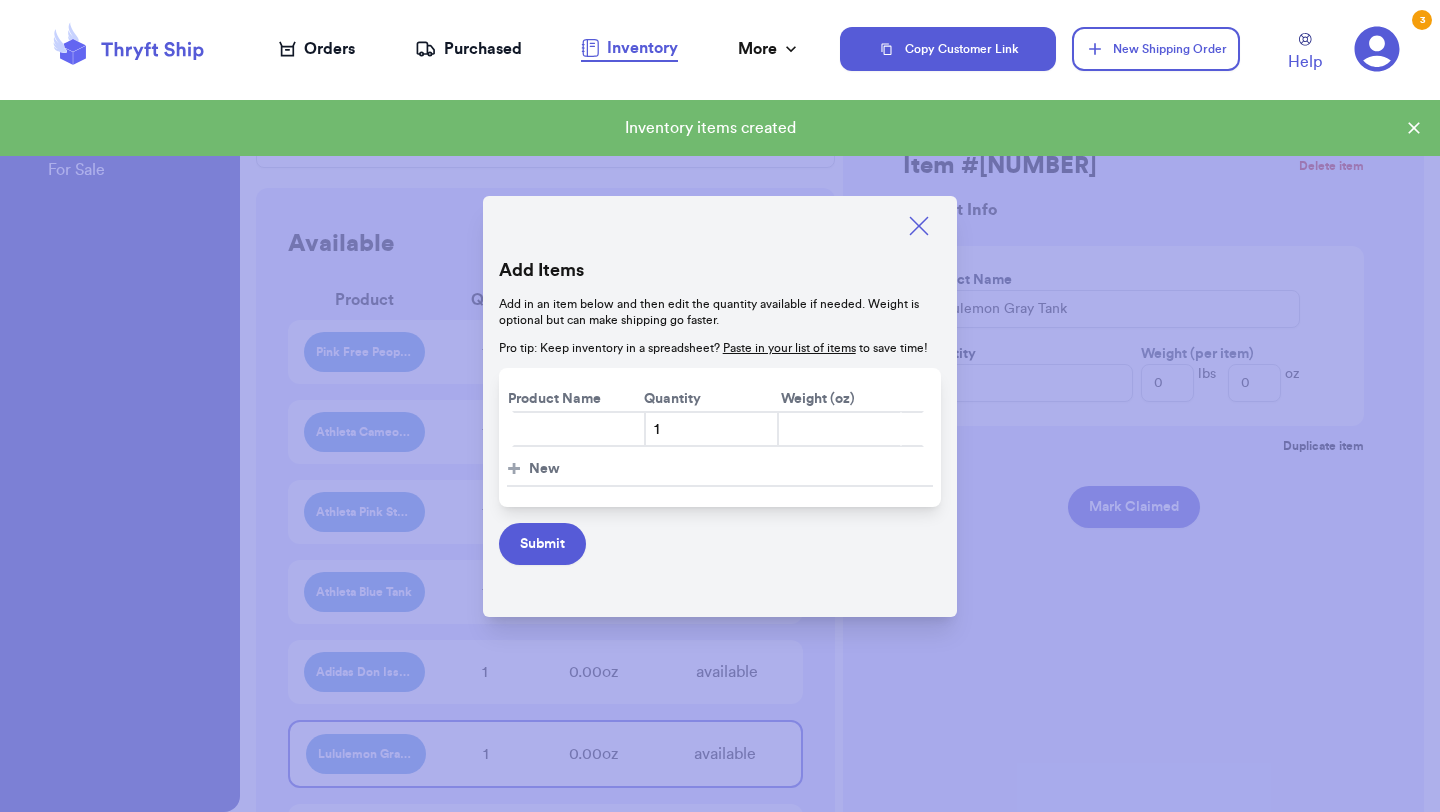 click at bounding box center [579, 429] 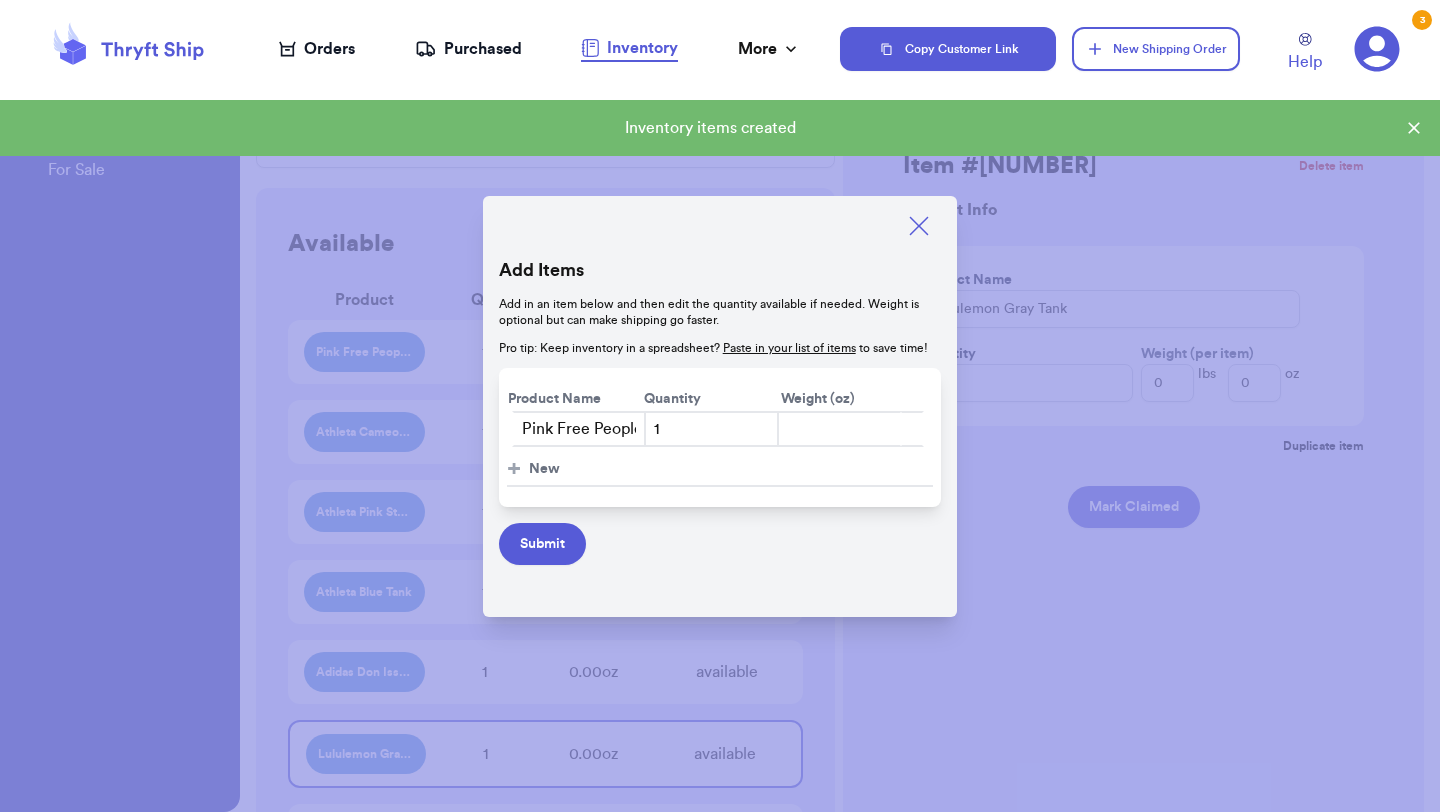 click on "Pink Free People Movement Tank" at bounding box center (579, 429) 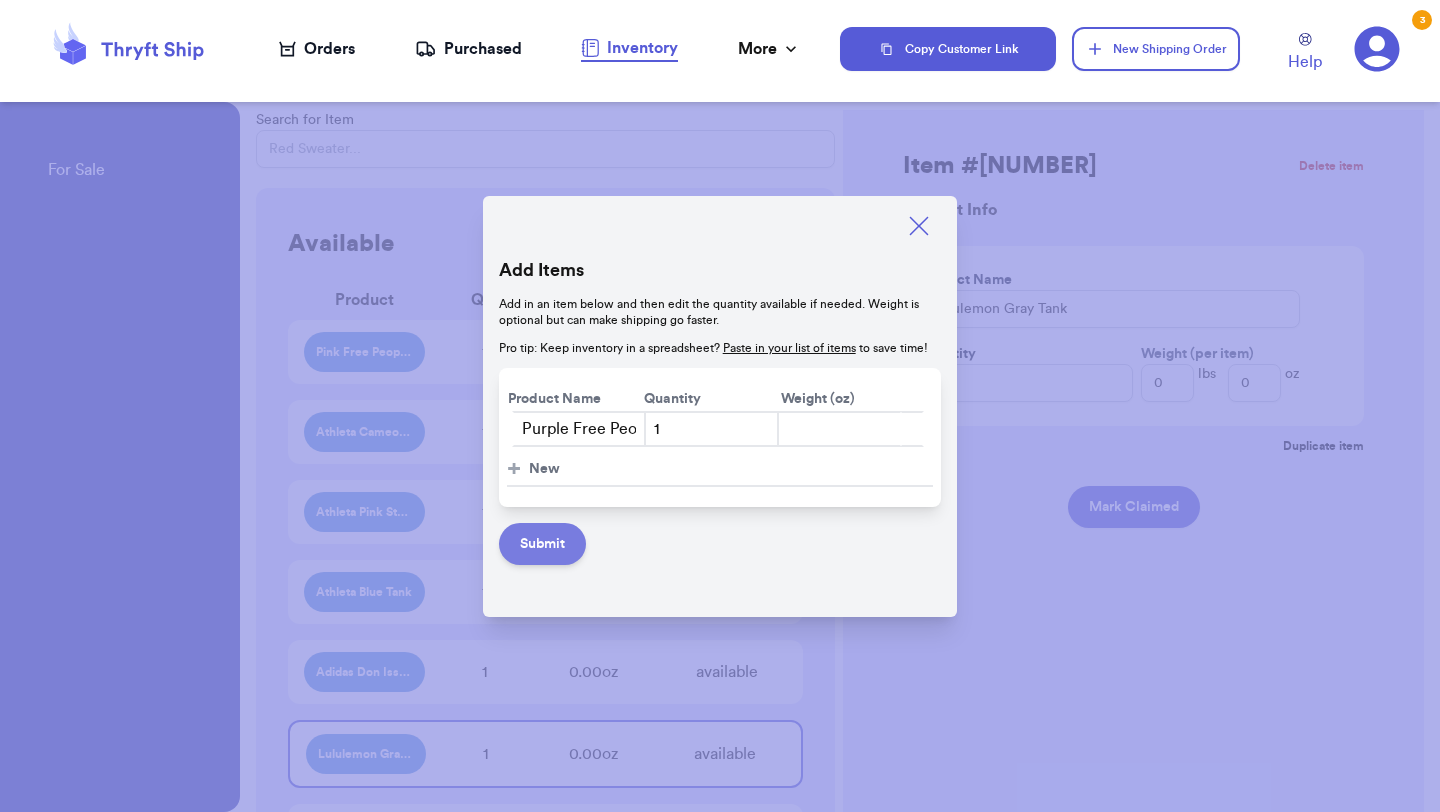 type on "Purple Free People Movement Tank" 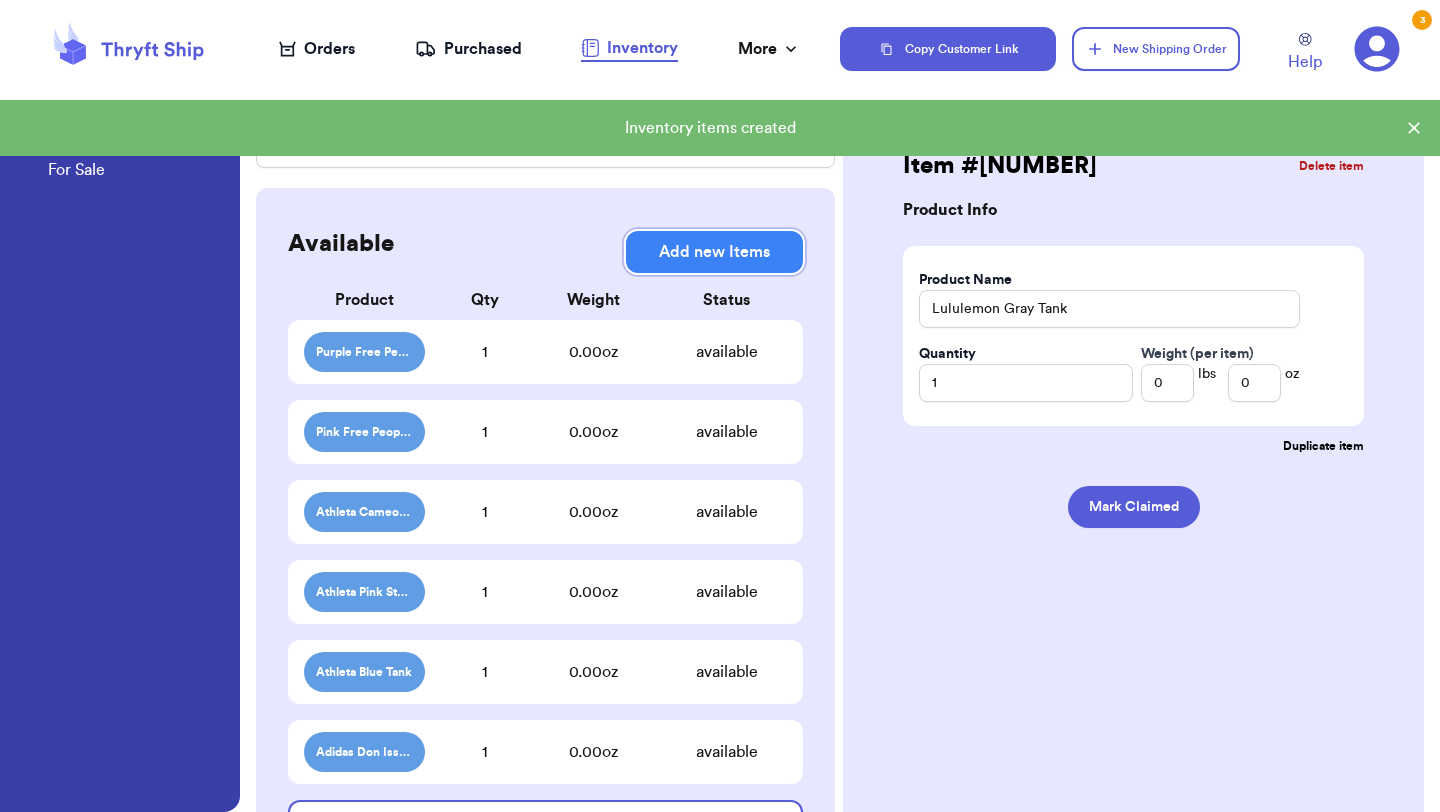 click on "Add new Items" at bounding box center [714, 252] 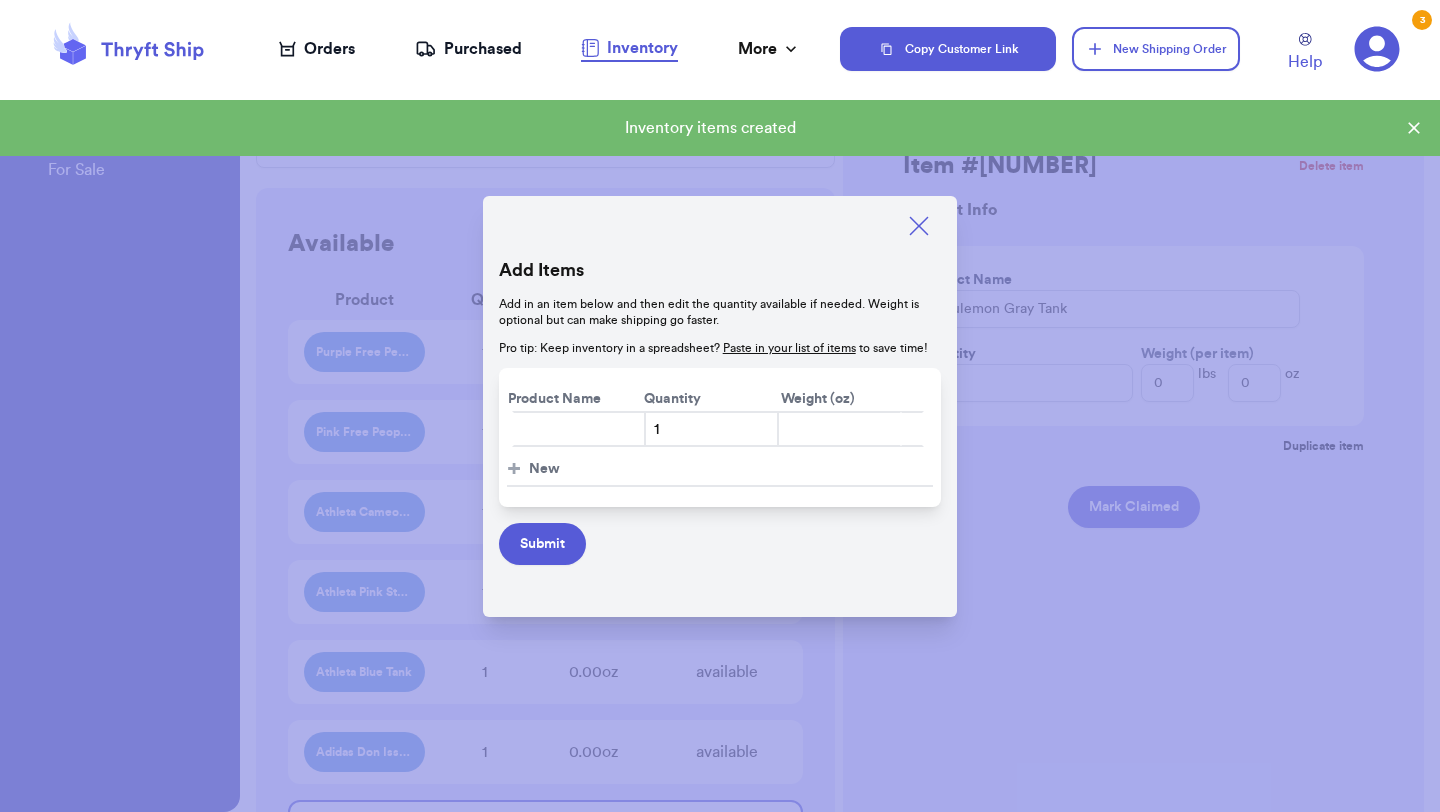click on "Add new Items" at bounding box center (714, 252) 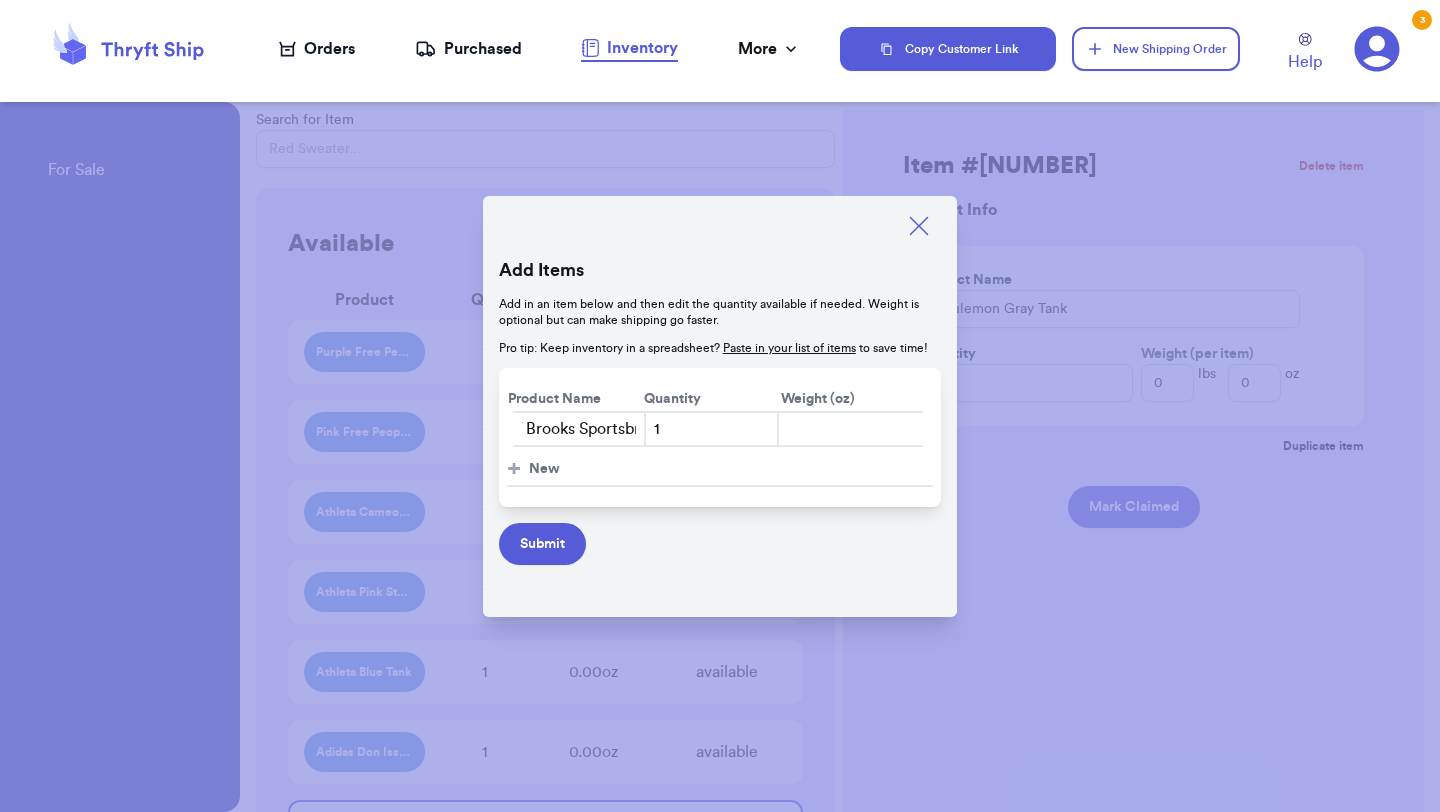 scroll, scrollTop: 0, scrollLeft: 51, axis: horizontal 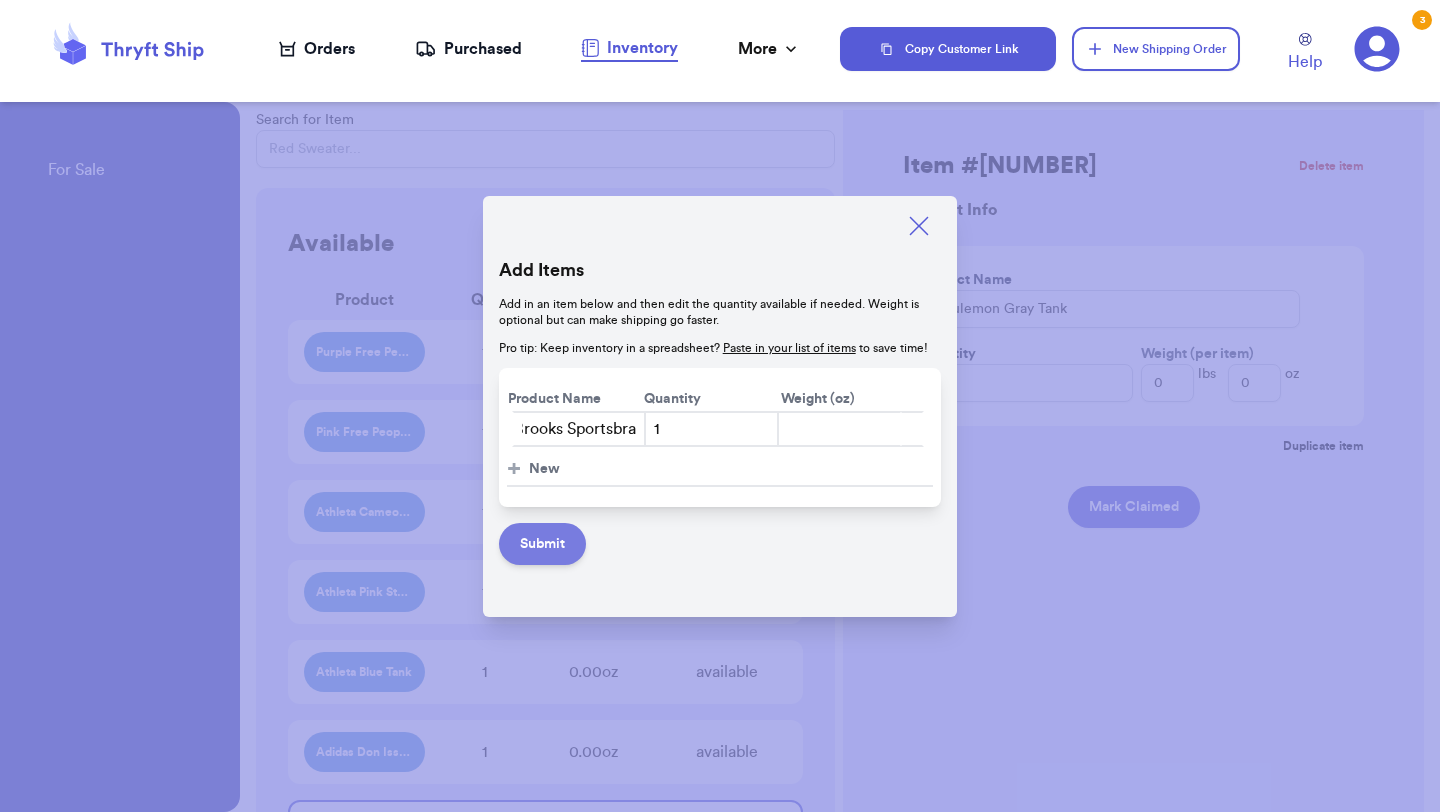 type on "NWT Brooks Sportsbra" 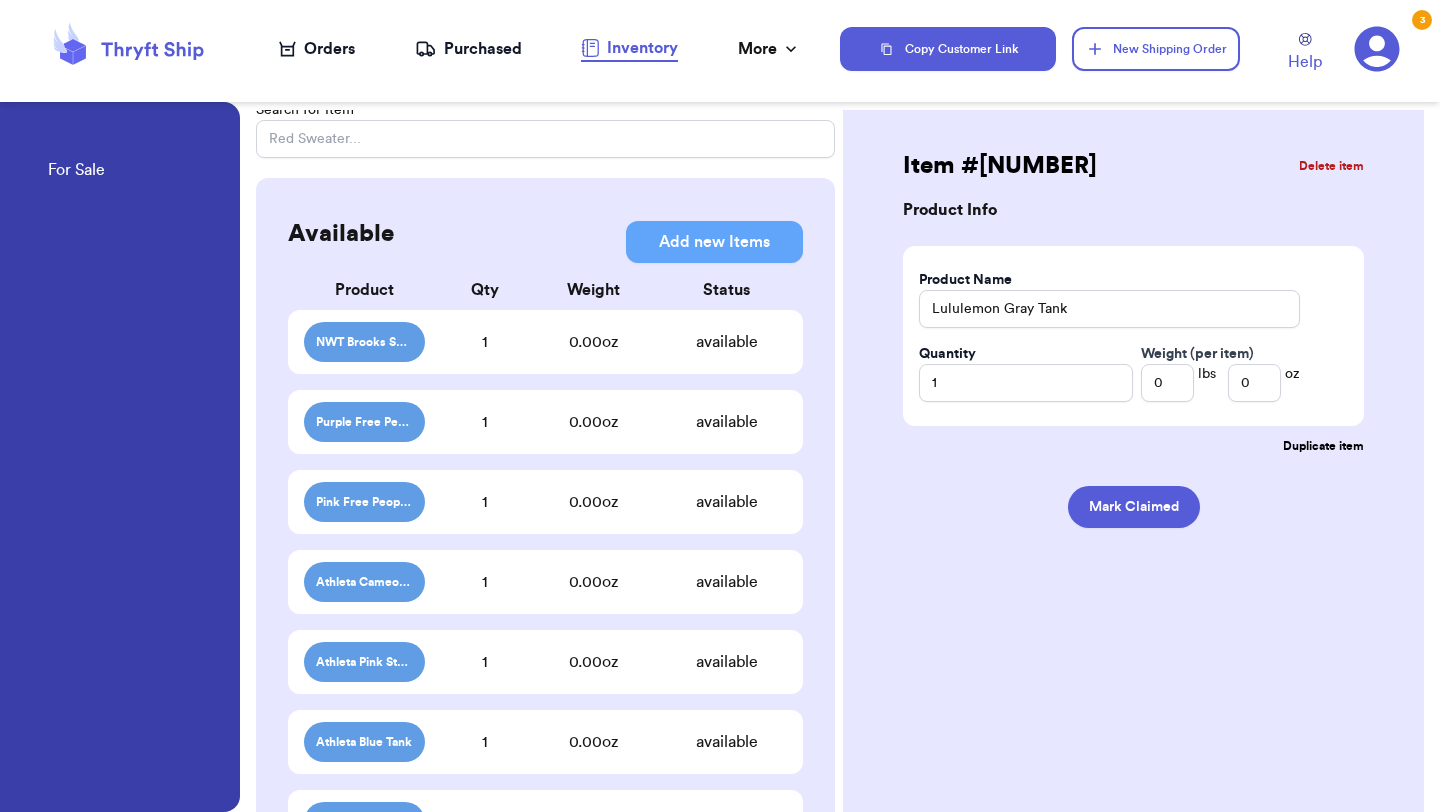 scroll, scrollTop: 0, scrollLeft: 0, axis: both 